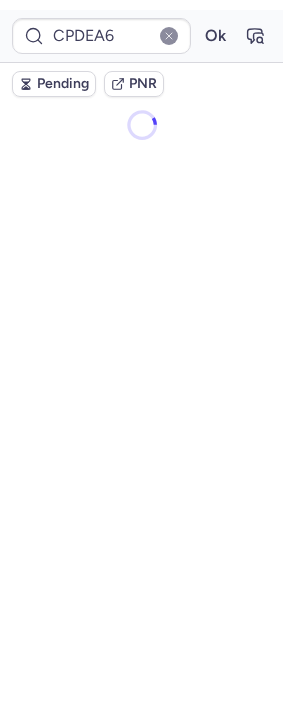 scroll, scrollTop: 0, scrollLeft: 0, axis: both 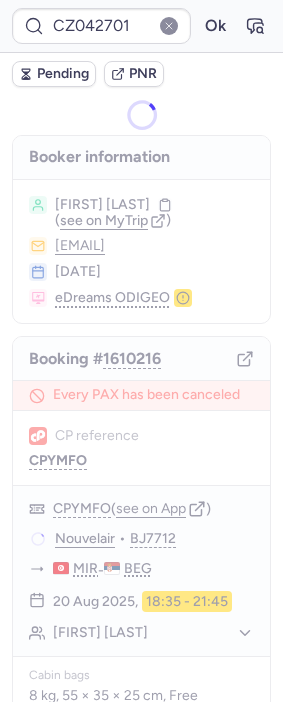 type on "CPDEA6" 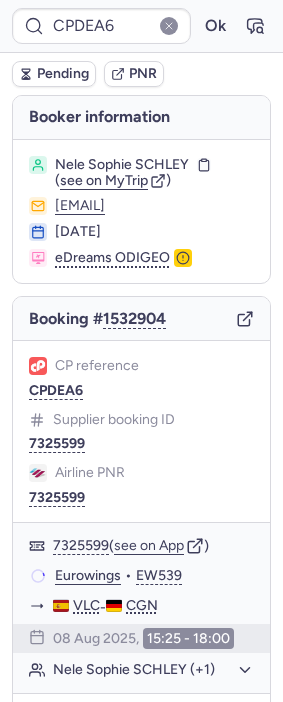 type on "CPKA98" 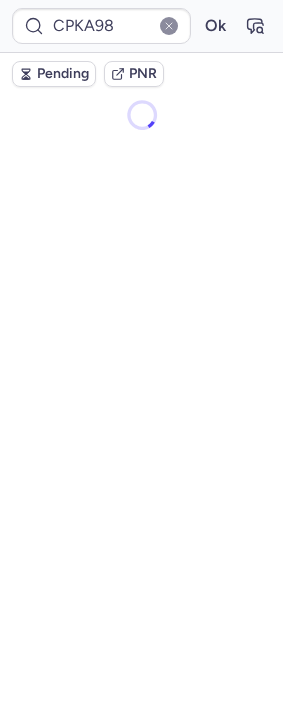 scroll, scrollTop: 0, scrollLeft: 0, axis: both 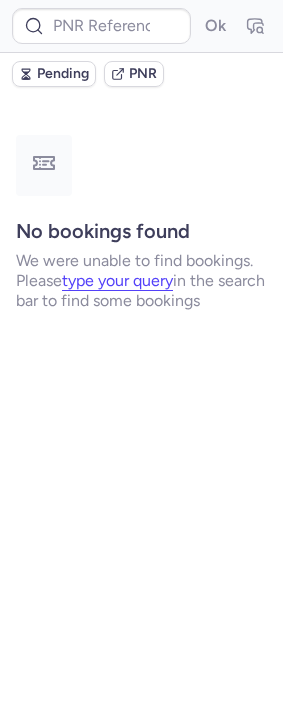 type on "CPLYX3" 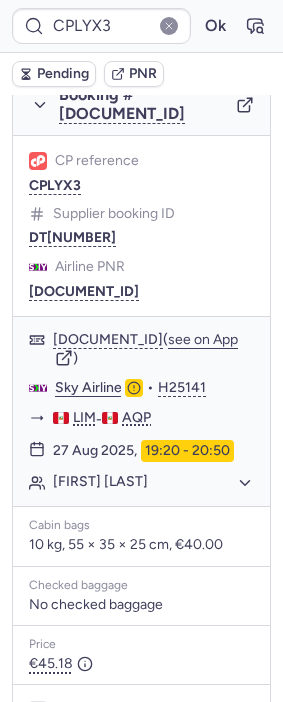 scroll, scrollTop: 1299, scrollLeft: 0, axis: vertical 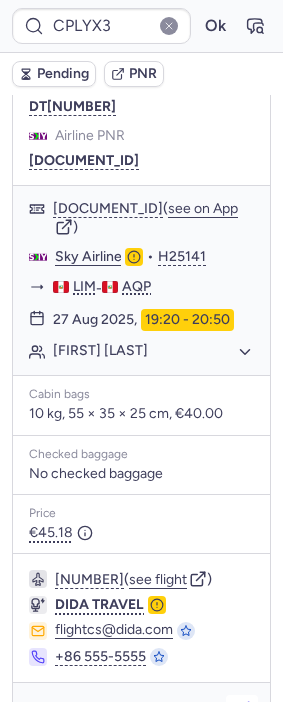 click 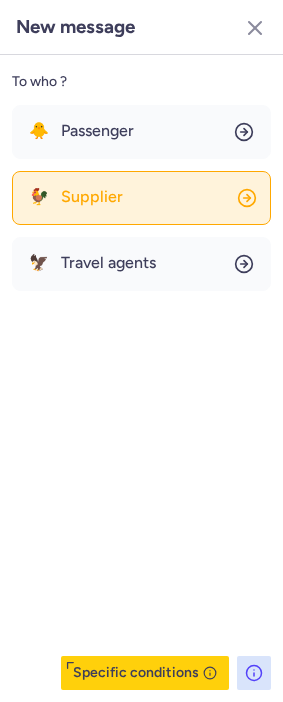 click on "🐓 Supplier" 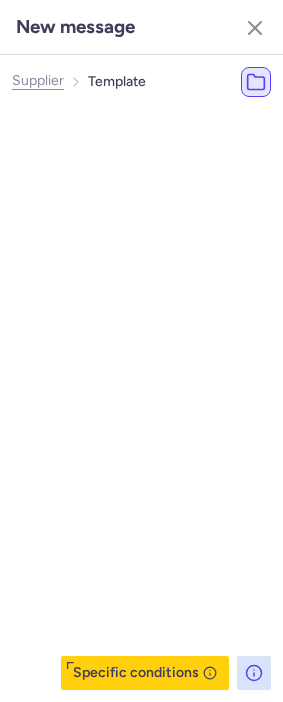 click at bounding box center (169, 124) 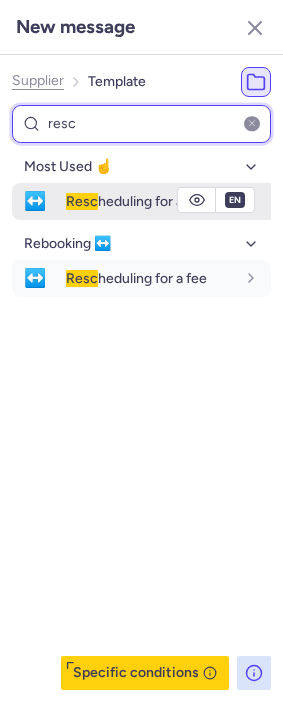 type on "resc" 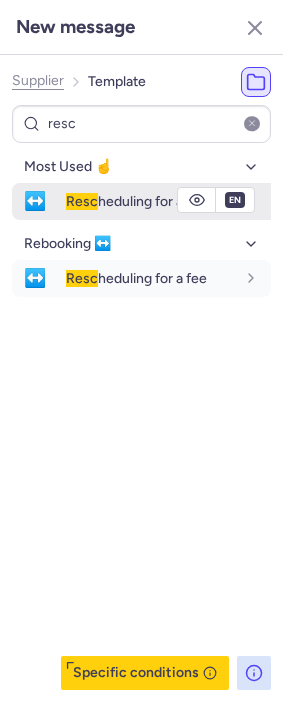 click on "Resc" at bounding box center [82, 201] 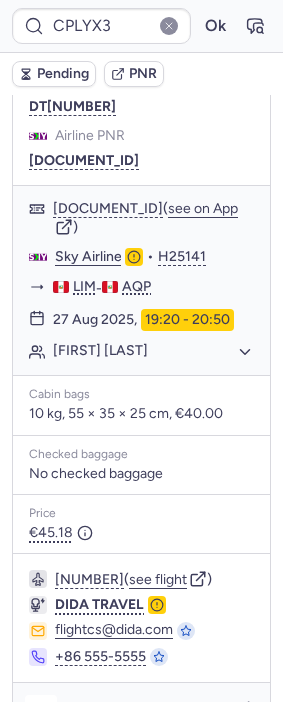 click 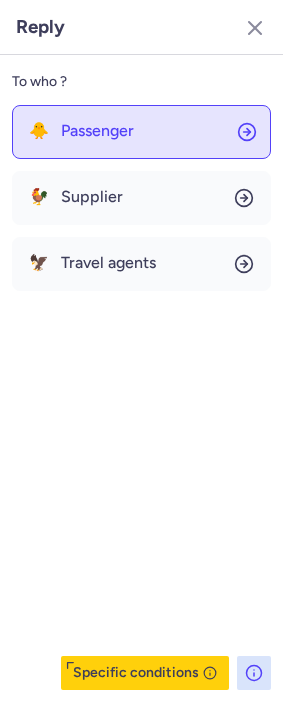 click on "Passenger" at bounding box center (97, 131) 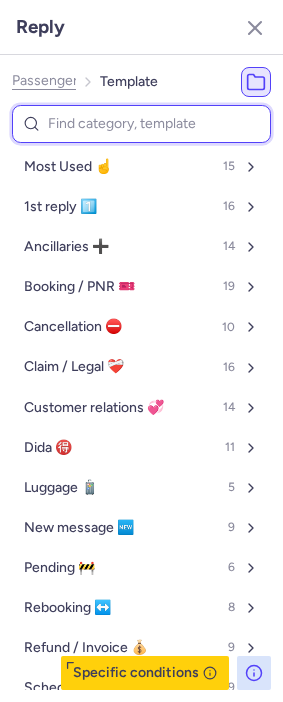 click at bounding box center [141, 124] 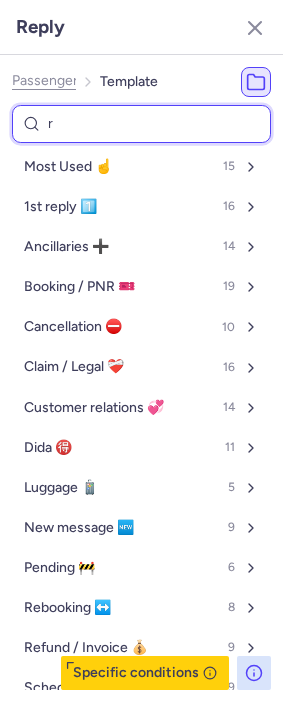 type on "re" 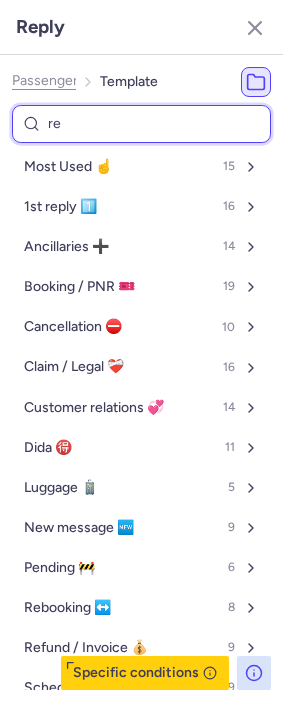 select on "en" 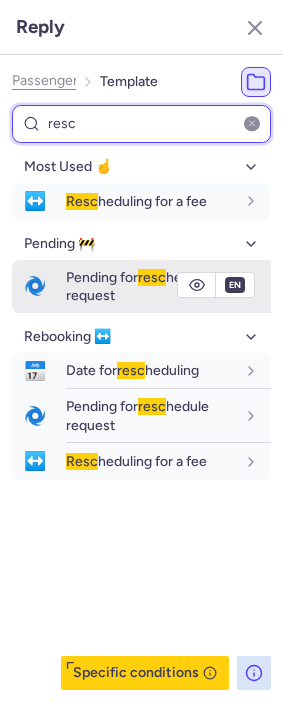 type on "resc" 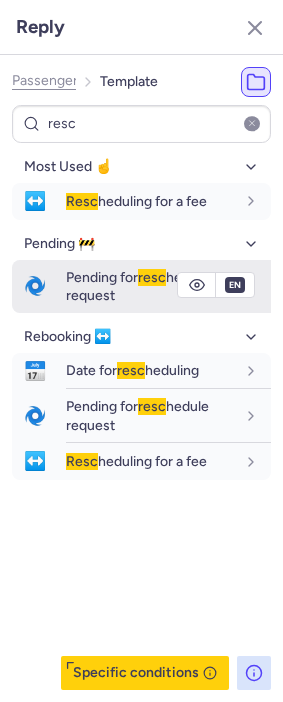 click on "Pending for resc hedule request" at bounding box center [137, 286] 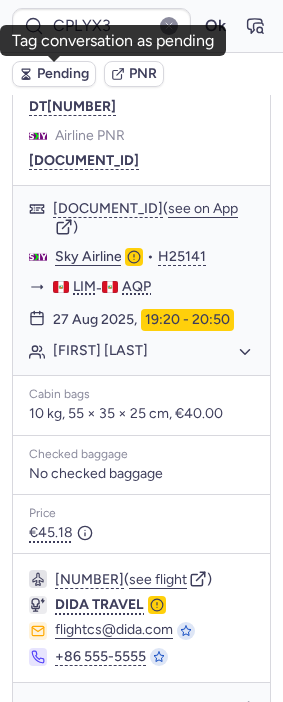 click on "Pending" at bounding box center (63, 74) 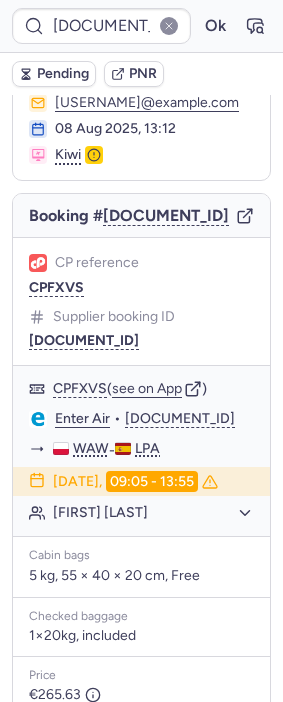 scroll, scrollTop: 111, scrollLeft: 0, axis: vertical 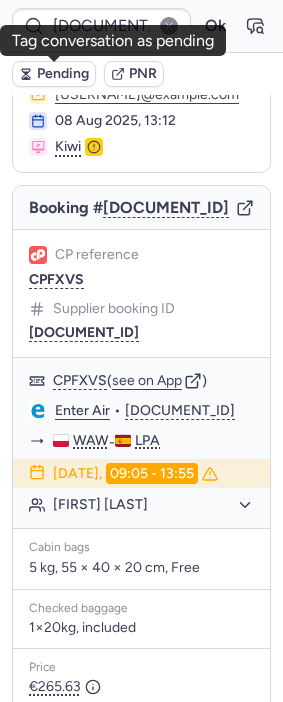 click on "Pending" at bounding box center [63, 74] 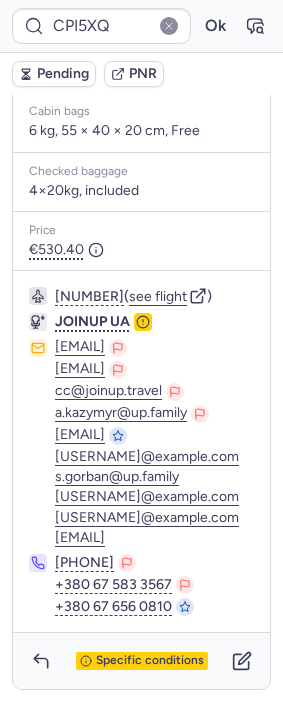 scroll, scrollTop: 693, scrollLeft: 0, axis: vertical 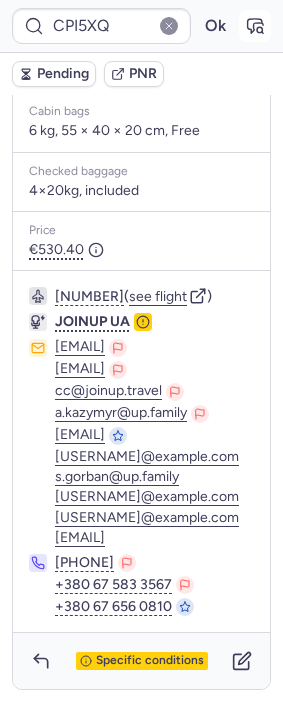 click 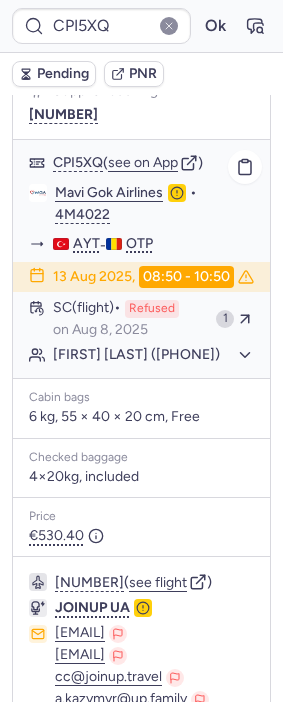scroll, scrollTop: 248, scrollLeft: 0, axis: vertical 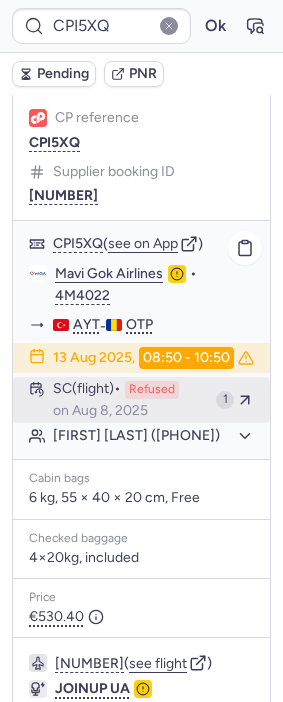 click on "Refused" at bounding box center (152, 390) 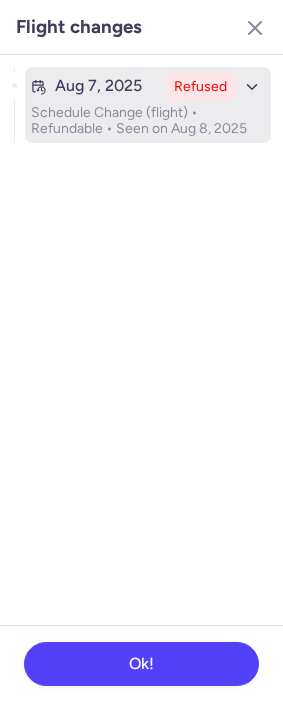 click on "Schedule Change (flight) • Refundable • Seen on Aug 8, 2025" at bounding box center (148, 121) 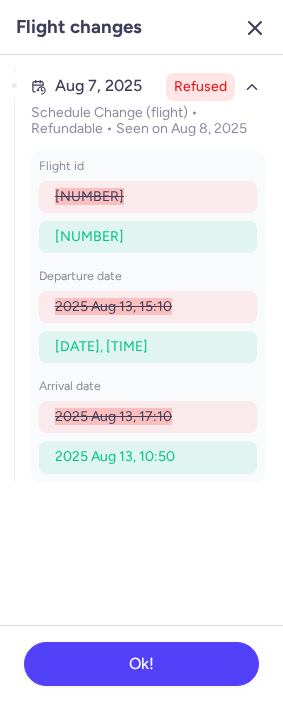 click 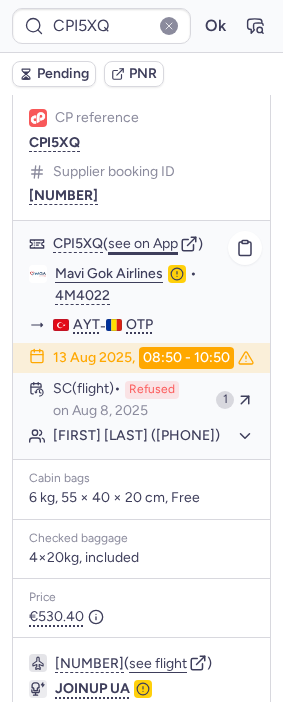 click on "see on App" 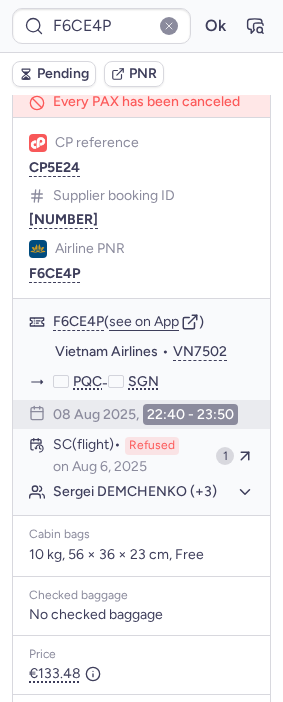 scroll, scrollTop: 249, scrollLeft: 0, axis: vertical 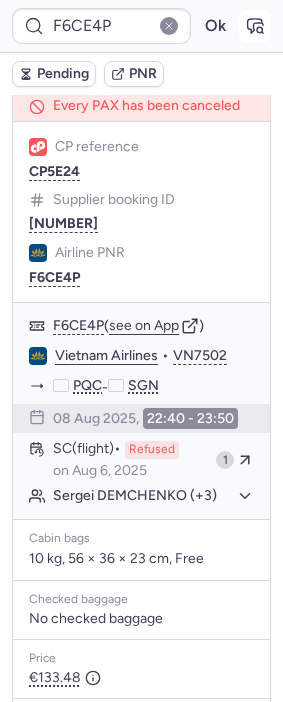 click 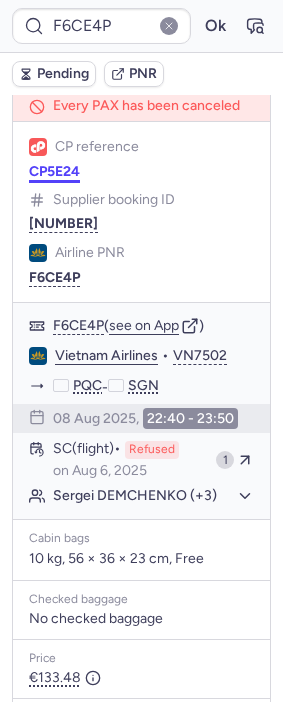 click on "CP5E24" at bounding box center (54, 172) 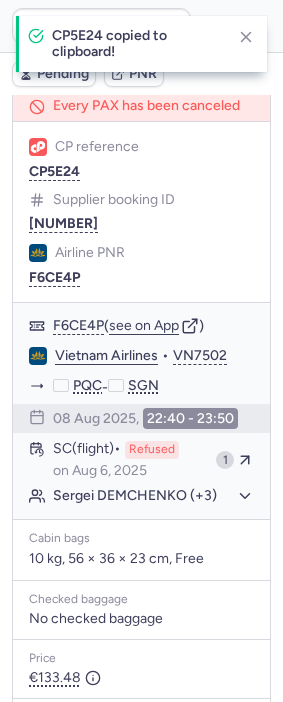 type on "CP5E24" 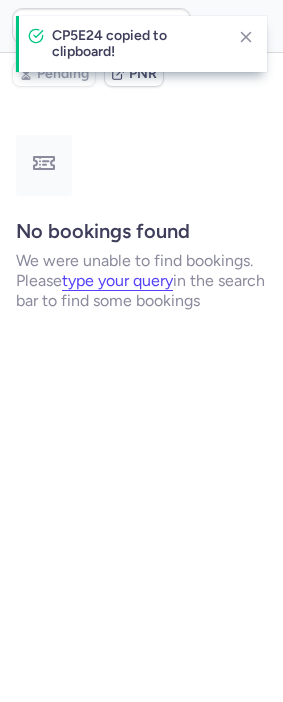 scroll, scrollTop: 0, scrollLeft: 0, axis: both 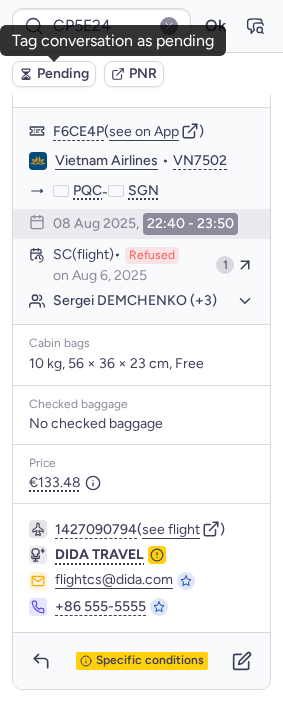 click on "Pending" at bounding box center (63, 74) 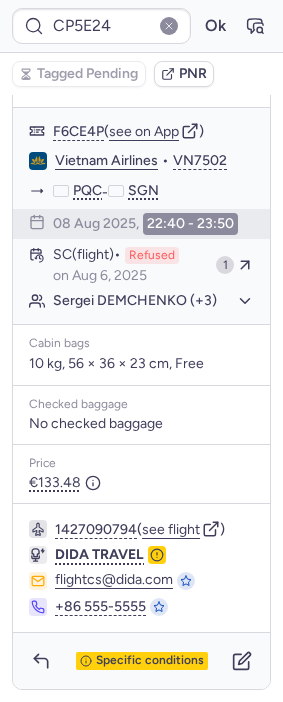 type on "CZ042701" 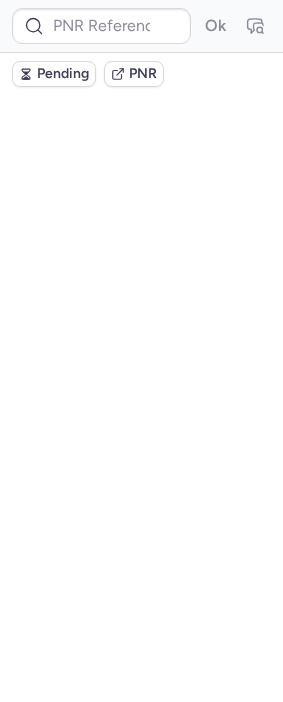 scroll, scrollTop: 0, scrollLeft: 0, axis: both 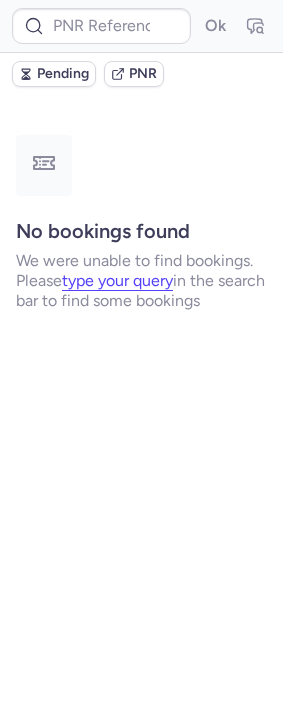 type on "CP6XMB" 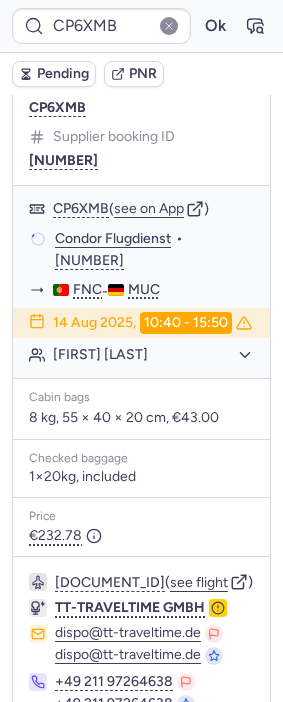 scroll, scrollTop: 376, scrollLeft: 0, axis: vertical 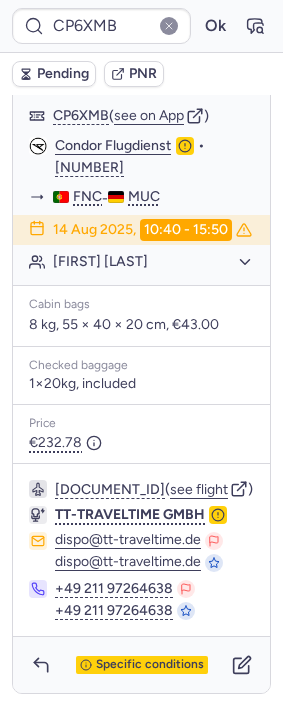 click on "Specific conditions" at bounding box center (141, 665) 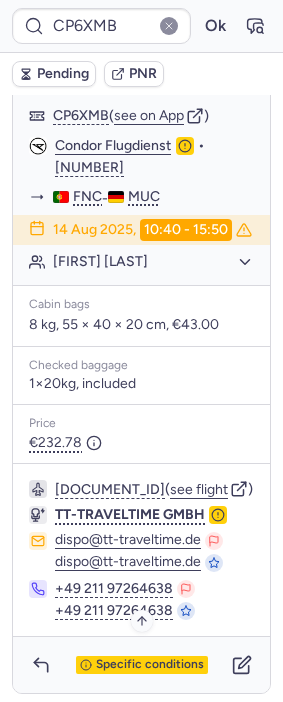 click on "Specific conditions" at bounding box center (150, 665) 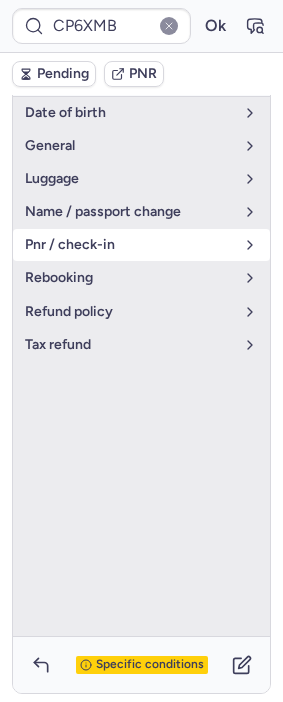 click on "pnr / check-in" at bounding box center (141, 245) 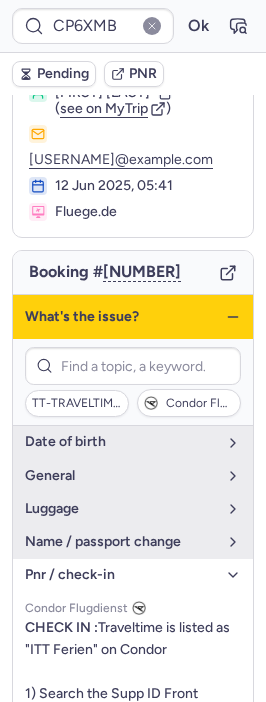 scroll, scrollTop: 61, scrollLeft: 0, axis: vertical 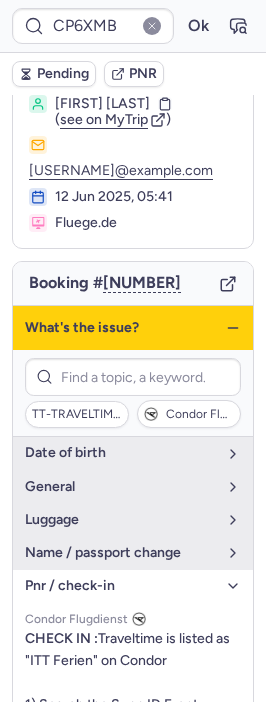 click 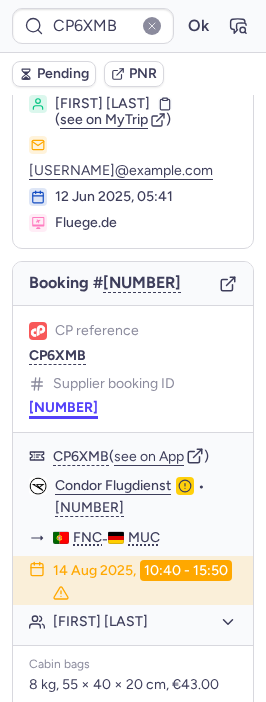 click on "17149624" at bounding box center [63, 408] 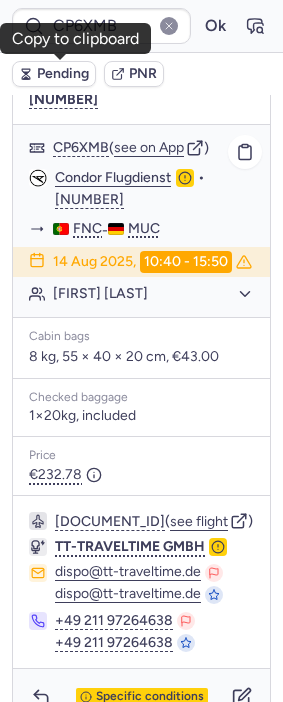 scroll, scrollTop: 376, scrollLeft: 0, axis: vertical 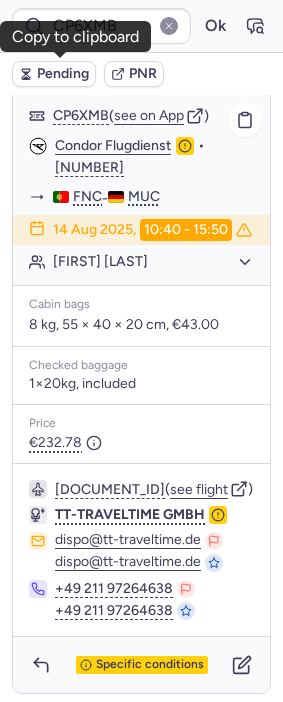 click on "Condor Flugdienst" 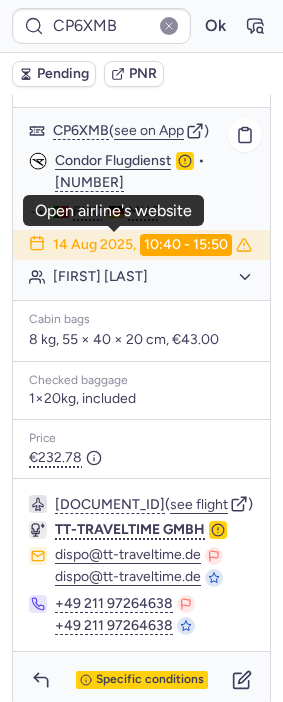 scroll, scrollTop: 376, scrollLeft: 0, axis: vertical 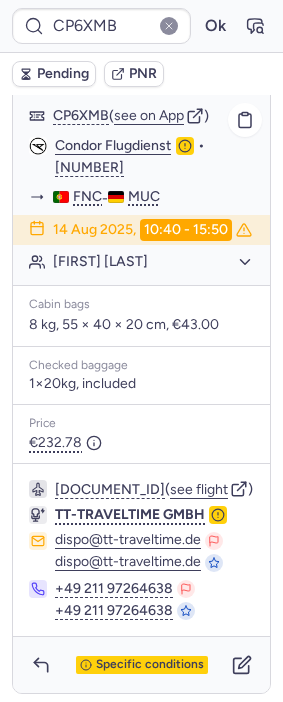 click on "Sonja Monika SCHMID" 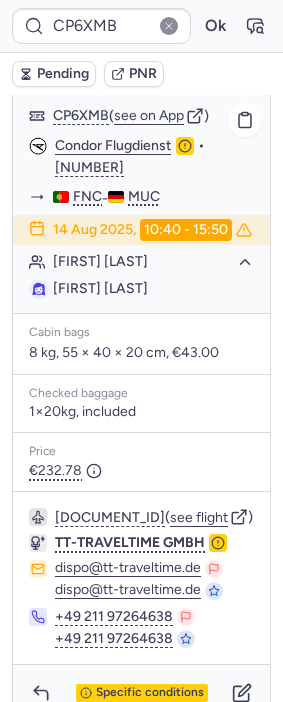 click on "Sonja Monika SCHMID" at bounding box center [100, 288] 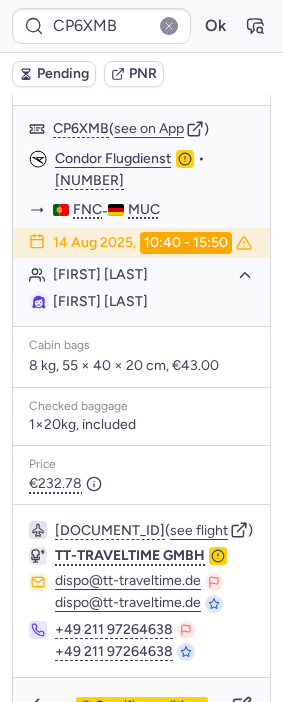 scroll, scrollTop: 426, scrollLeft: 0, axis: vertical 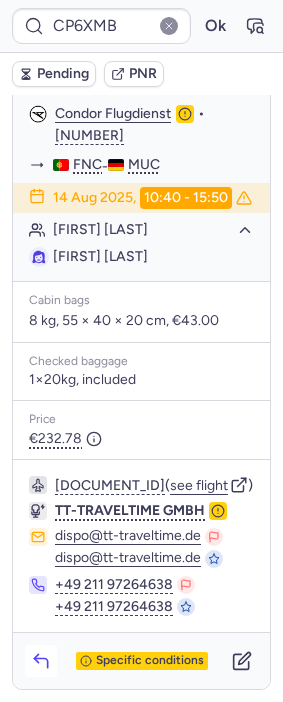 click 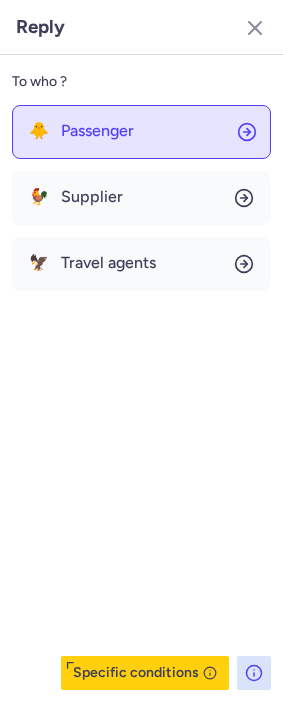 click on "🐥 Passenger" 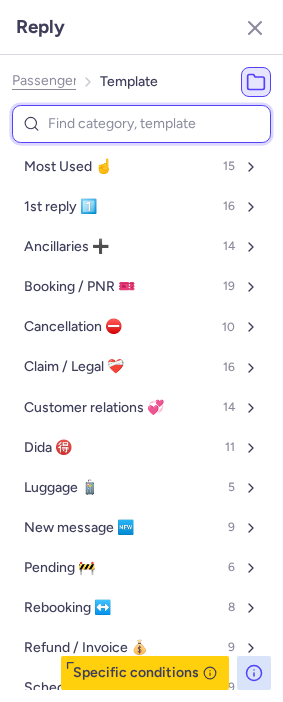 click at bounding box center [141, 124] 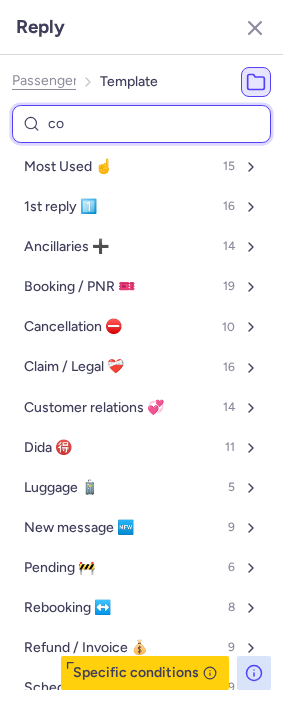 type on "con" 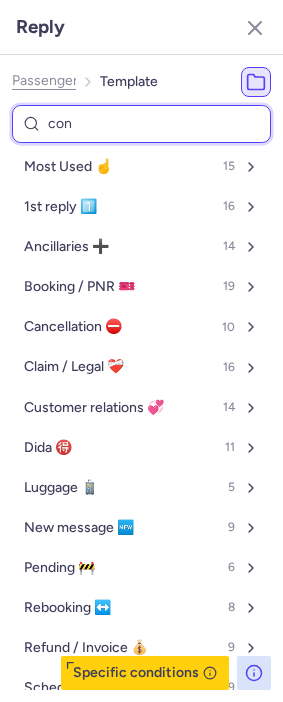 select on "en" 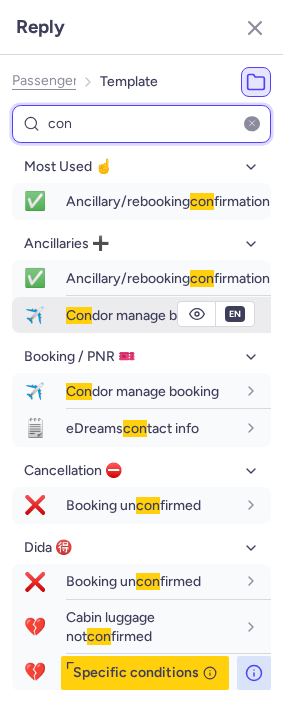 type on "con" 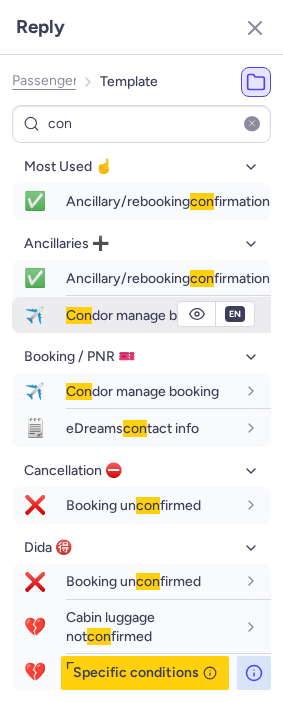 click on "Con dor manage booking" at bounding box center (142, 315) 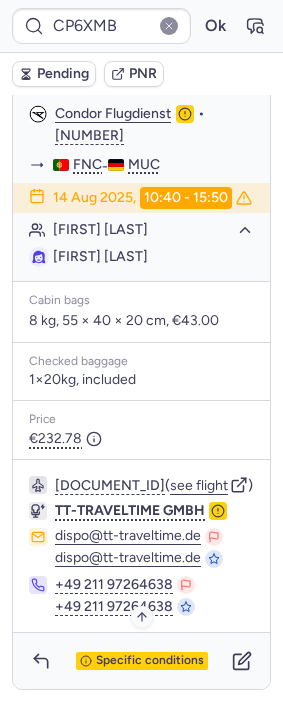 click on "Specific conditions" at bounding box center [150, 661] 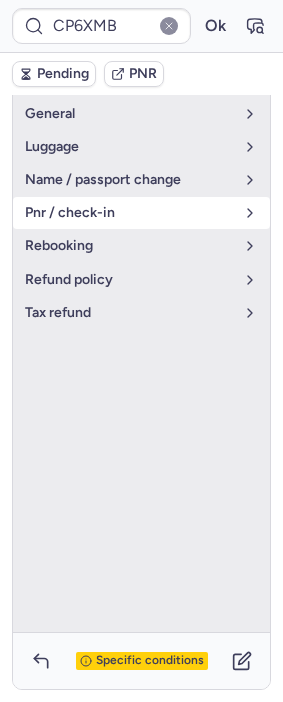 click on "pnr / check-in" at bounding box center [129, 213] 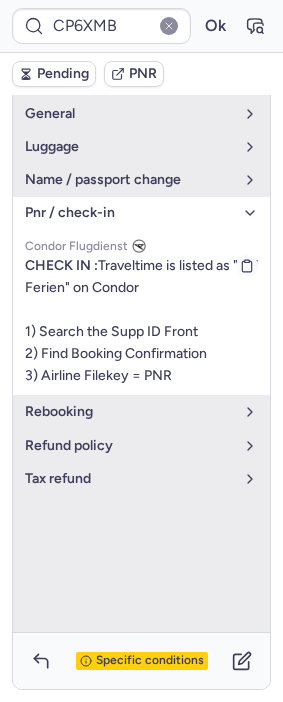click on "CHECK IN :   Traveltime is listed as "ITT Ferien" on Condor
1) Search the Supp ID Front
2) Find Booking Confirmation
3) Airline Filekey = PNR" at bounding box center (141, 320) 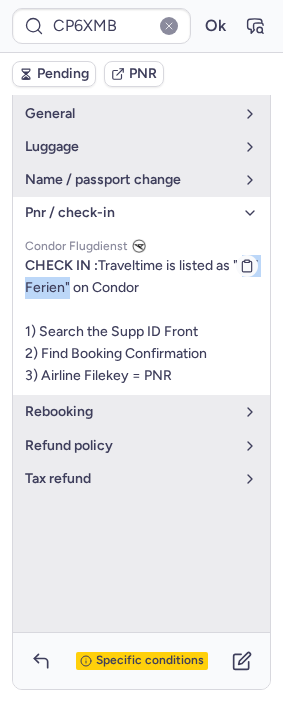 drag, startPoint x: 44, startPoint y: 271, endPoint x: 55, endPoint y: 270, distance: 11.045361 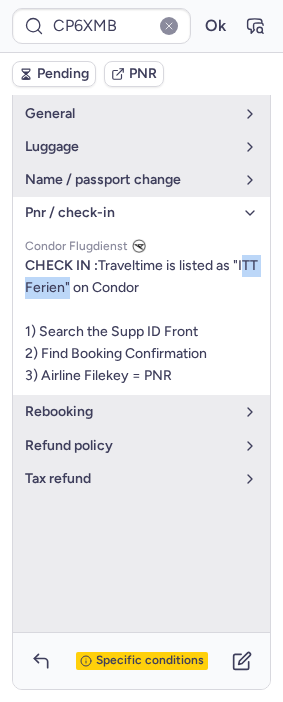 copy on "ITT Ferien" 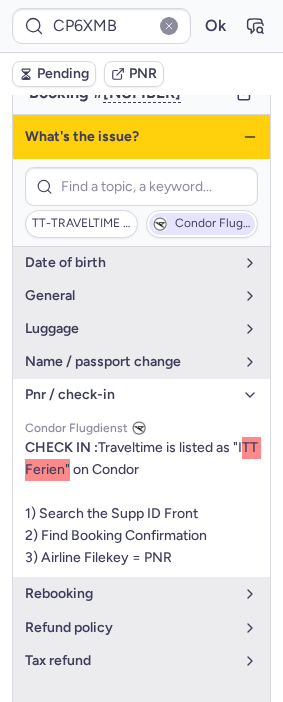 scroll, scrollTop: 204, scrollLeft: 0, axis: vertical 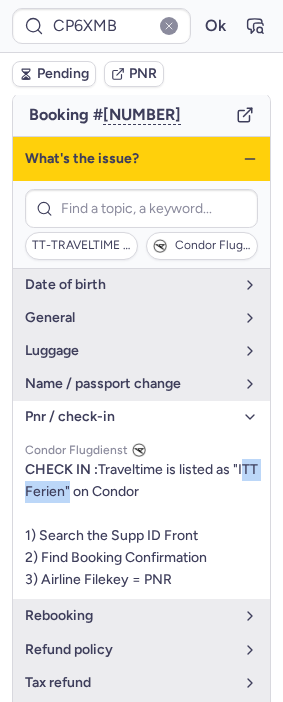 click 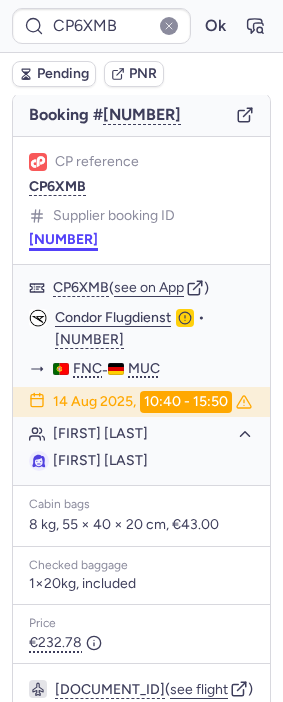 click on "17149624" at bounding box center [63, 240] 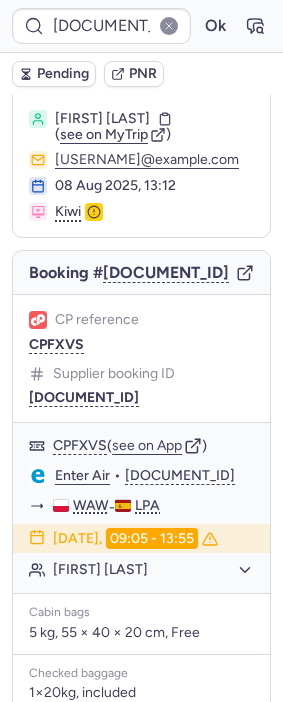 scroll, scrollTop: 222, scrollLeft: 0, axis: vertical 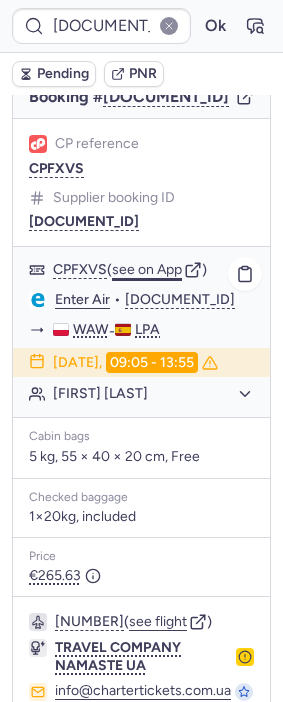 click on "see on App" 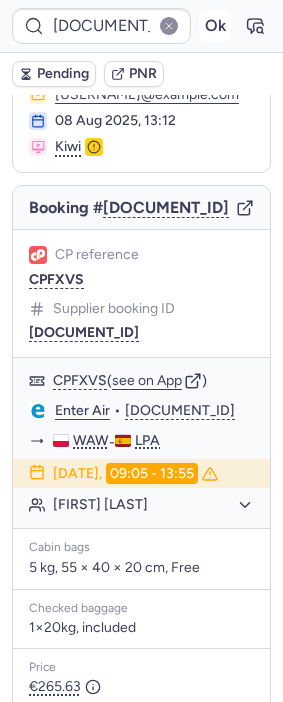 click on "Ok" at bounding box center [215, 26] 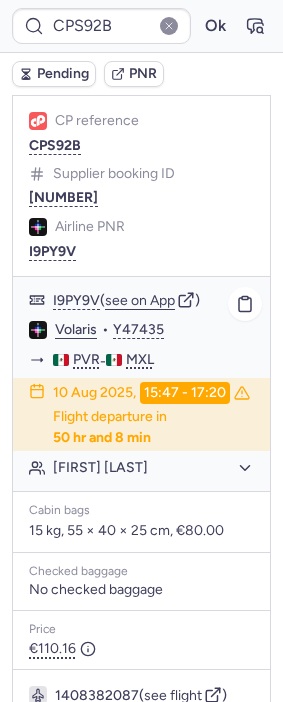 scroll, scrollTop: 1379, scrollLeft: 0, axis: vertical 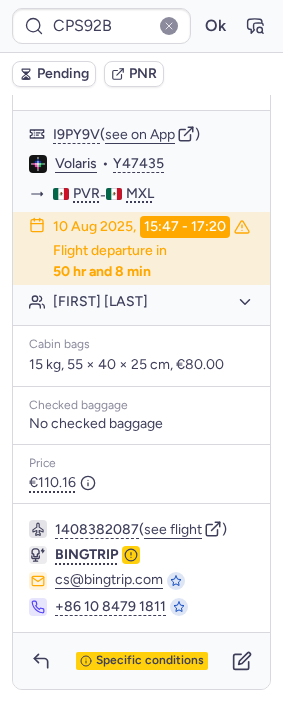 click on "Specific conditions" at bounding box center (141, 661) 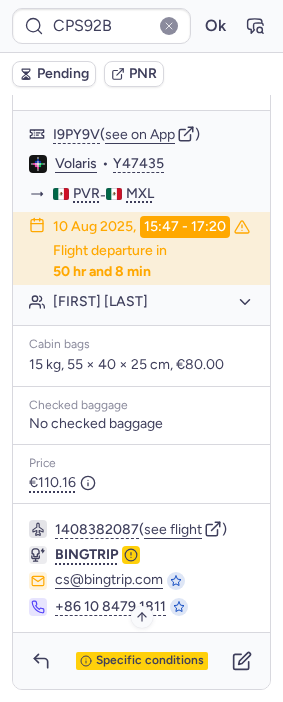 click on "Specific conditions" at bounding box center (150, 661) 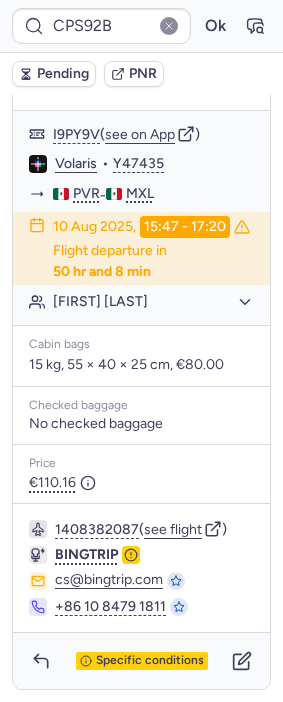 scroll, scrollTop: 1376, scrollLeft: 0, axis: vertical 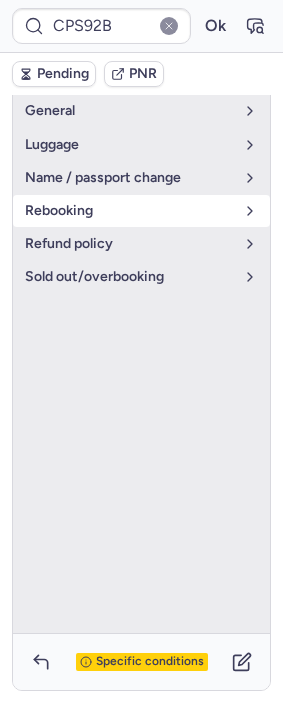 click on "rebooking" at bounding box center (129, 211) 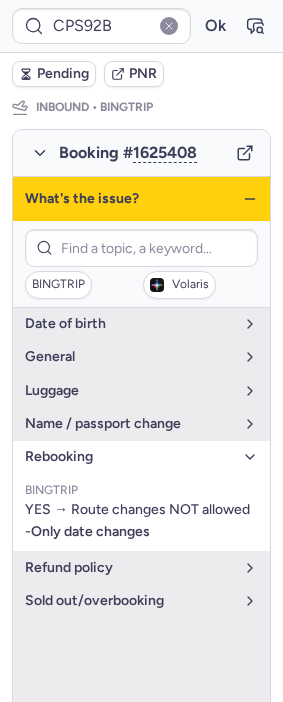 scroll, scrollTop: 1043, scrollLeft: 0, axis: vertical 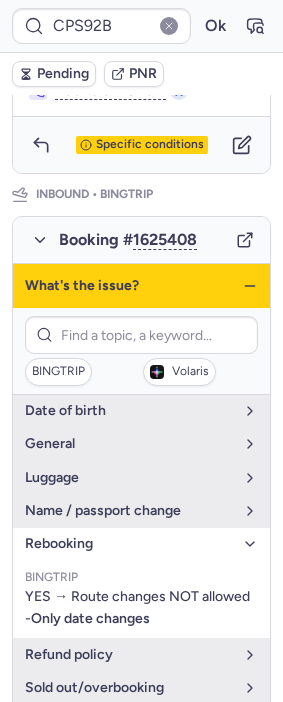 click 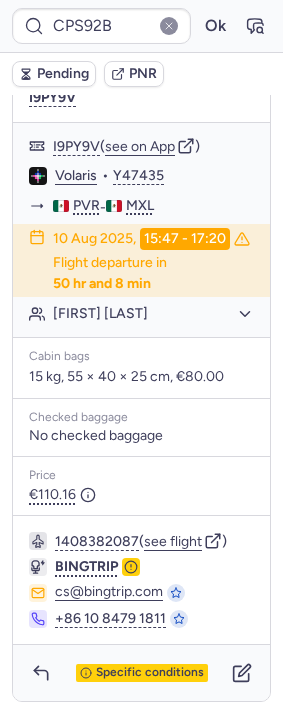 scroll, scrollTop: 1379, scrollLeft: 0, axis: vertical 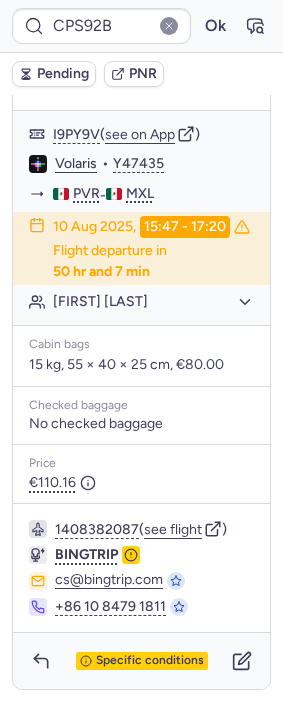 type on "CPLYX3" 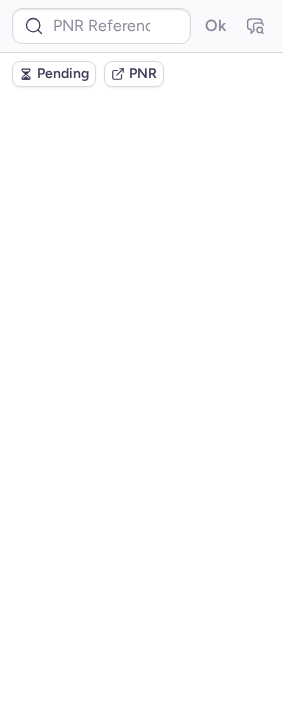 scroll, scrollTop: 1299, scrollLeft: 0, axis: vertical 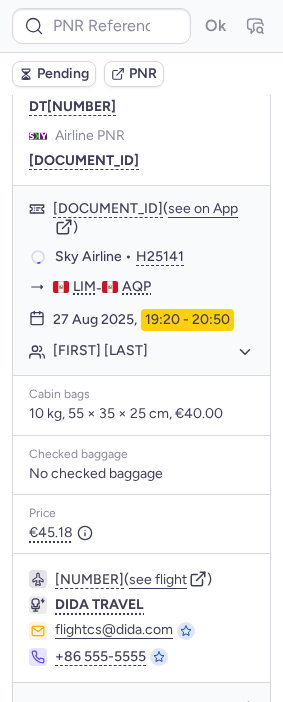 type on "1930959163425509376" 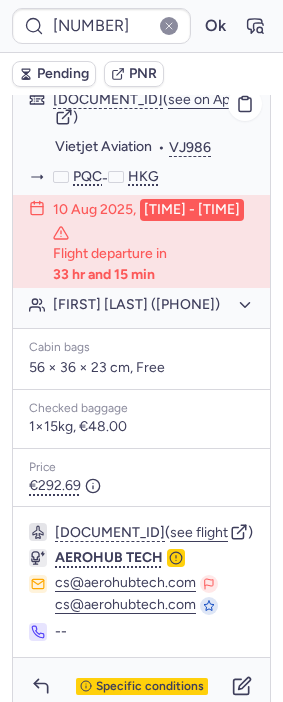 scroll, scrollTop: 452, scrollLeft: 0, axis: vertical 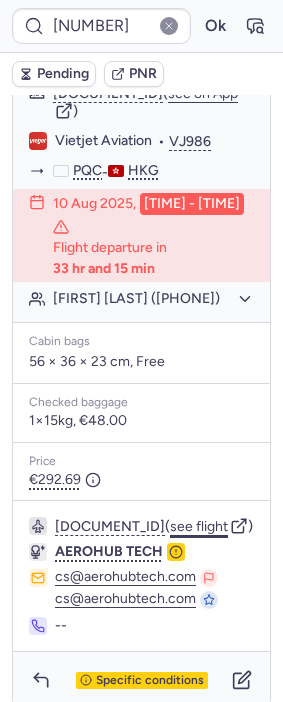 click on "see flight" 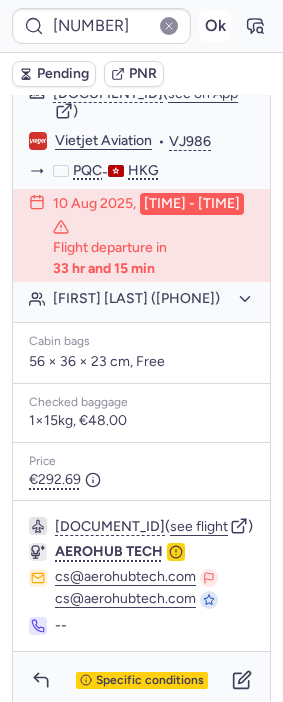click on "Ok" at bounding box center [215, 26] 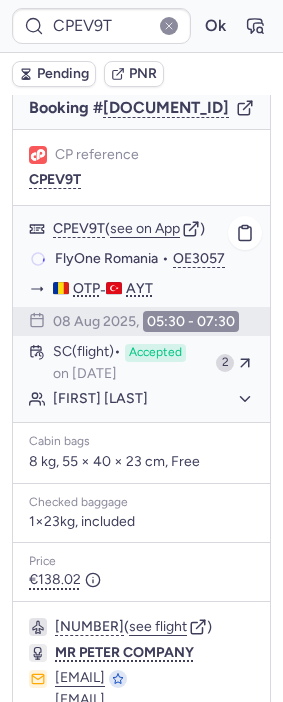 scroll, scrollTop: 119, scrollLeft: 0, axis: vertical 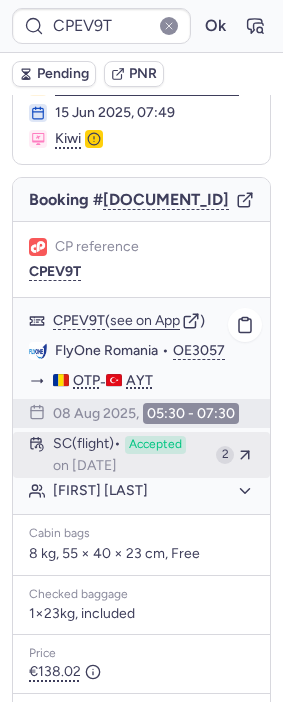 click on "SC   (flight)  Accepted  on Jul 17, 2025" at bounding box center [130, 455] 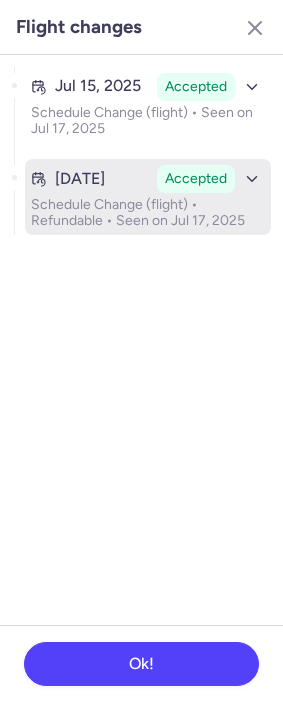 click on "Jul 17, 2025" at bounding box center [80, 179] 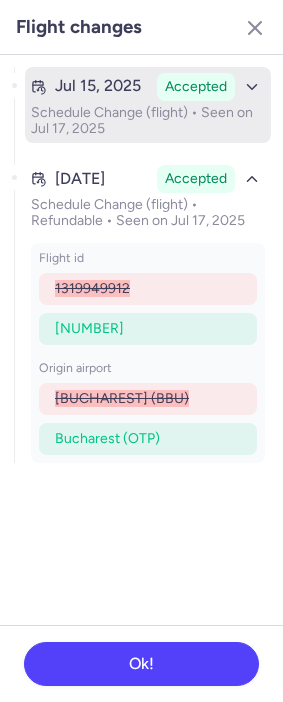click on "Schedule Change (flight) •  Seen on Jul 17, 2025" at bounding box center (148, 121) 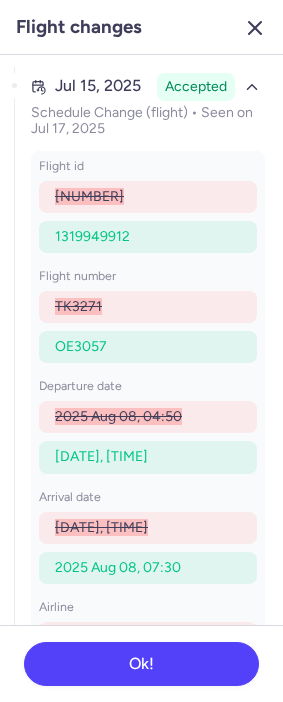 click 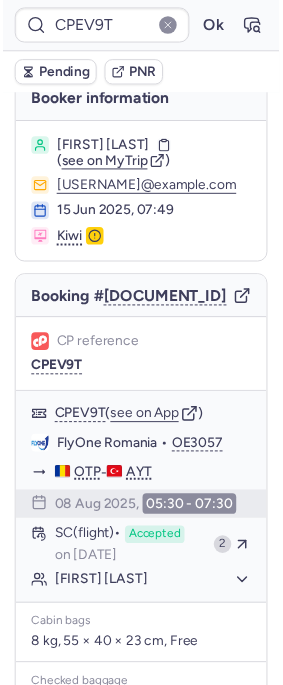 scroll, scrollTop: 0, scrollLeft: 0, axis: both 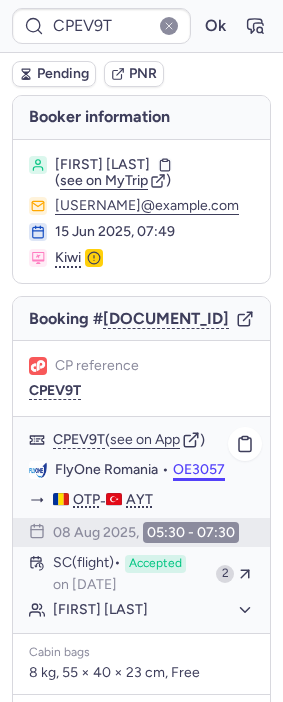 click on "OE3057" at bounding box center (199, 470) 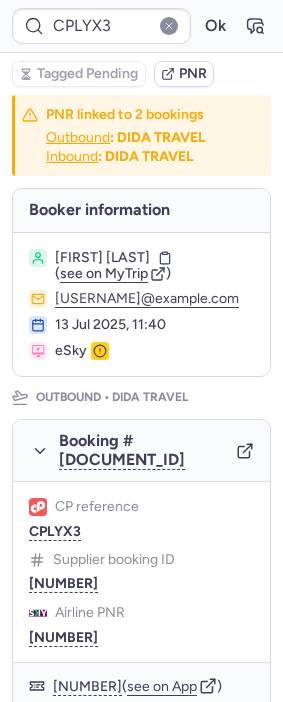type on "CP2K6A" 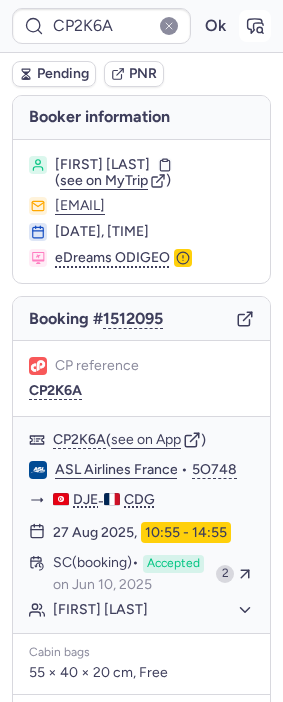 click 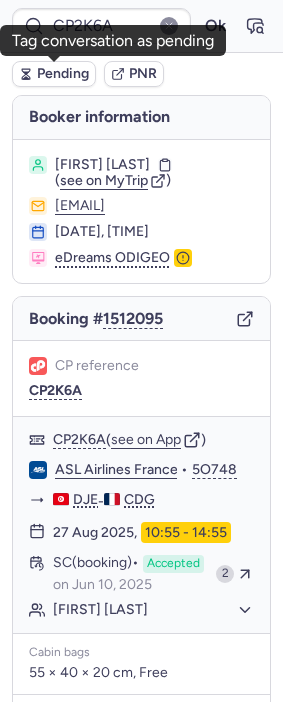 click on "Pending" at bounding box center (63, 74) 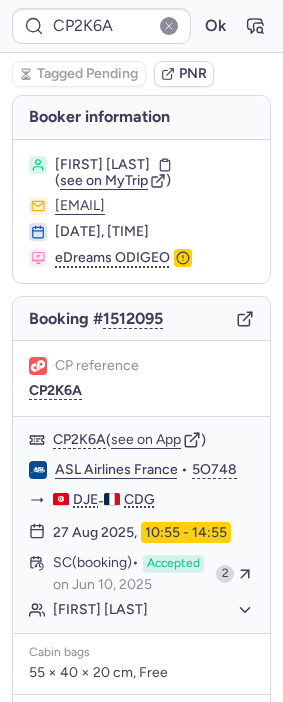 type on "6146861" 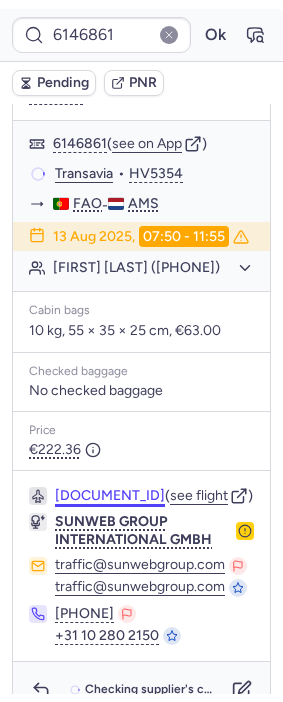 scroll, scrollTop: 514, scrollLeft: 0, axis: vertical 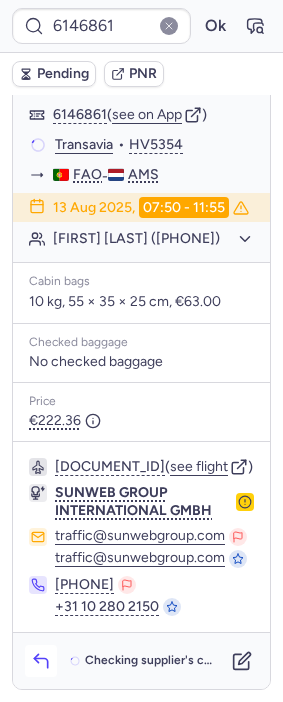 click 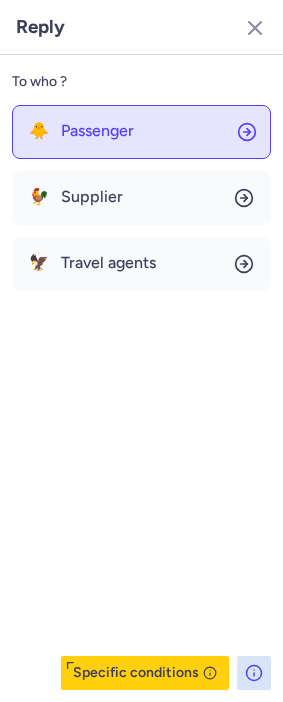 click on "🐥 Passenger" 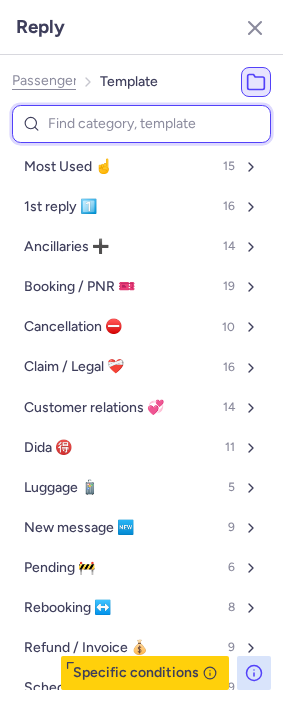 click at bounding box center (141, 124) 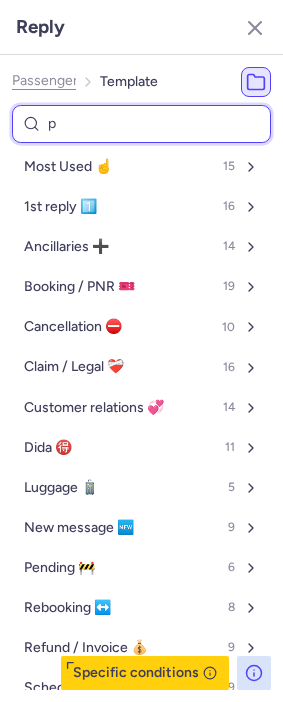 type on "pn" 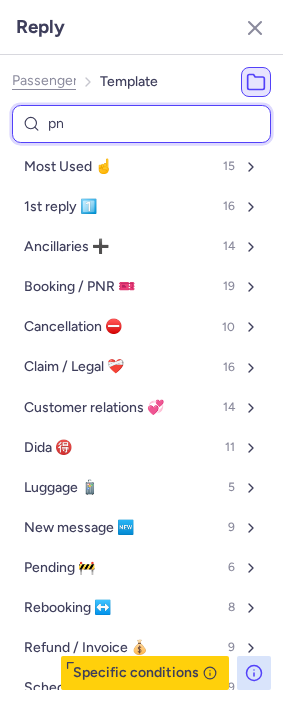 select on "en" 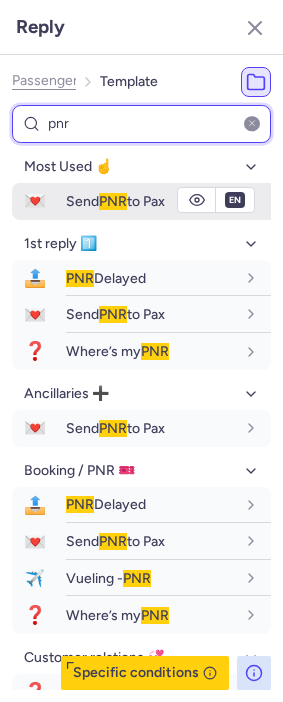 type on "pnr" 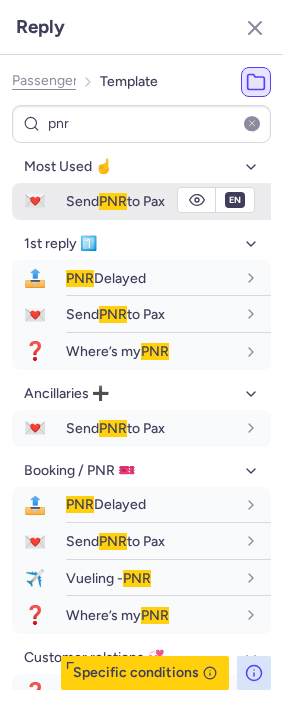 click on "Send  PNR  to Pax" at bounding box center [115, 201] 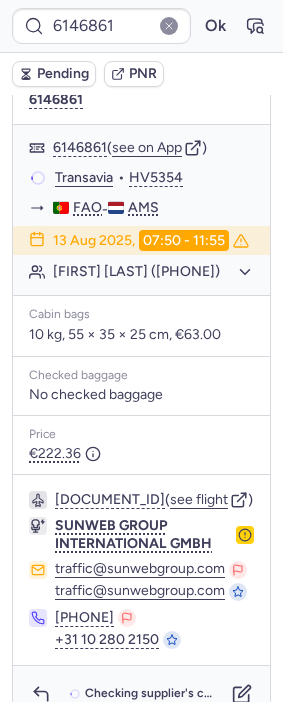 scroll, scrollTop: 292, scrollLeft: 0, axis: vertical 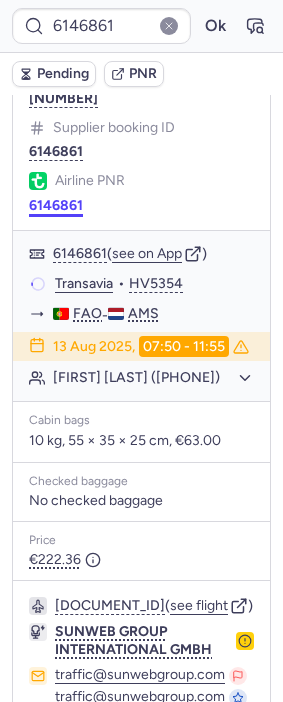 click on "6146861" at bounding box center [56, 206] 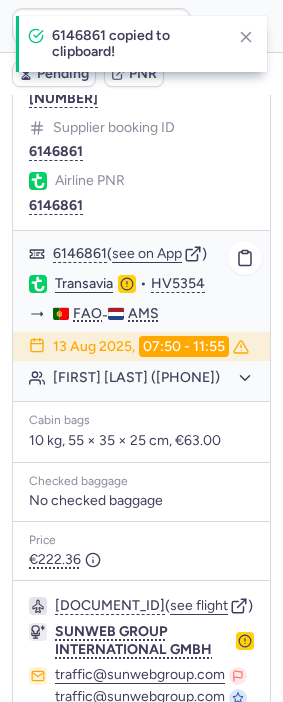 click on "Transavia" 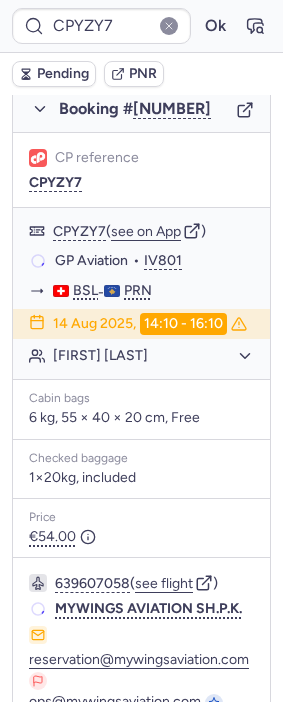 scroll, scrollTop: 383, scrollLeft: 0, axis: vertical 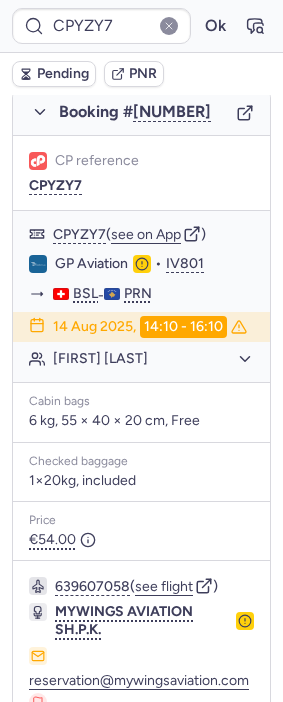 type on "CPLYX3" 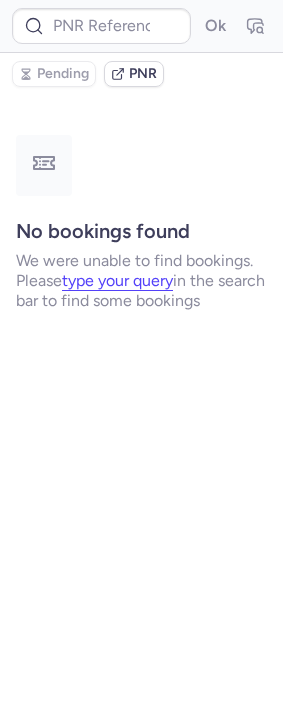 scroll, scrollTop: 0, scrollLeft: 0, axis: both 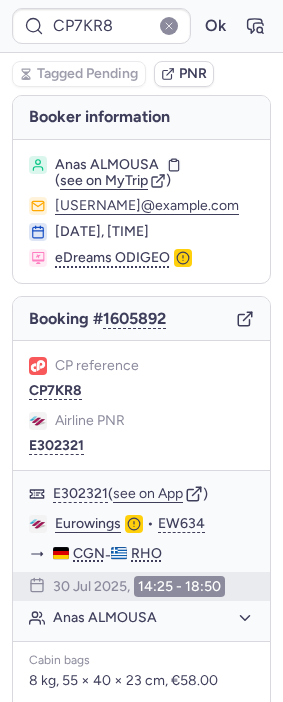 type on "CPNIX5" 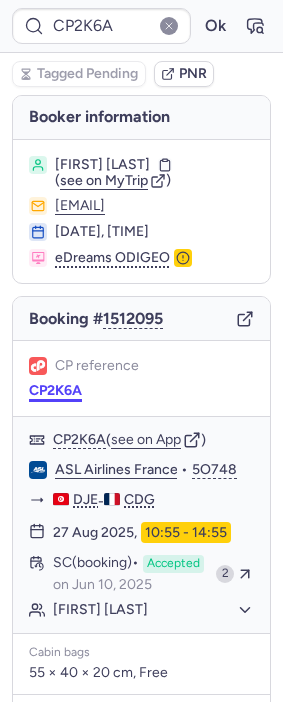 type on "CP8YNA" 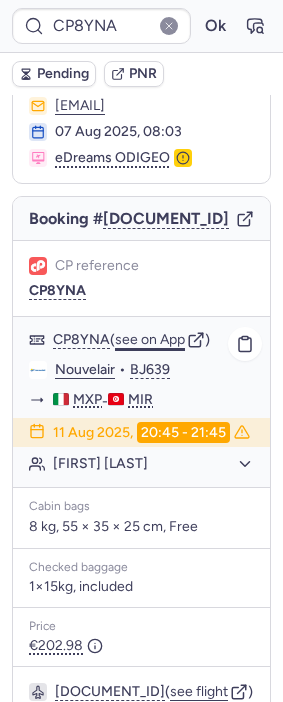 scroll, scrollTop: 332, scrollLeft: 0, axis: vertical 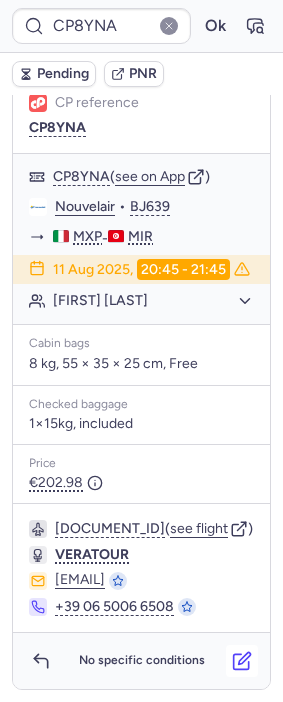click 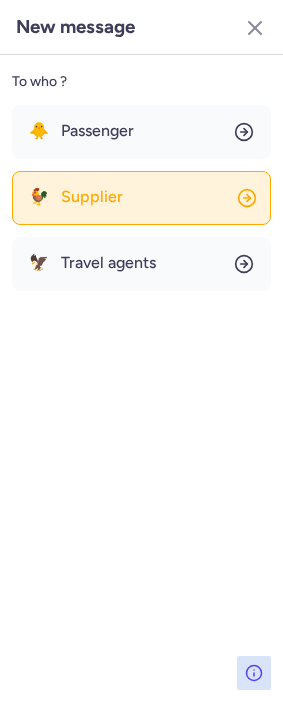 click on "Supplier" at bounding box center (92, 197) 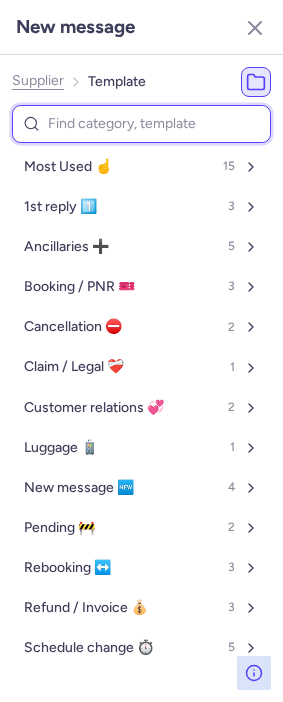 drag, startPoint x: 114, startPoint y: 138, endPoint x: 116, endPoint y: 124, distance: 14.142136 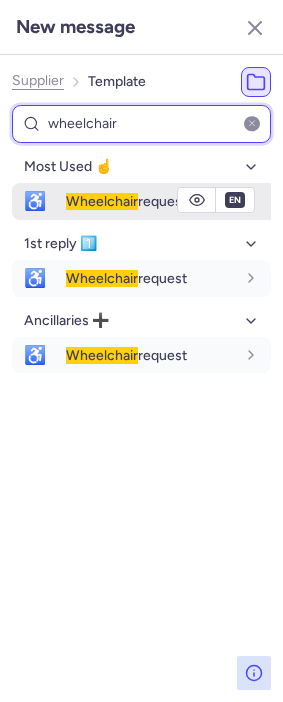 type on "wheelchair" 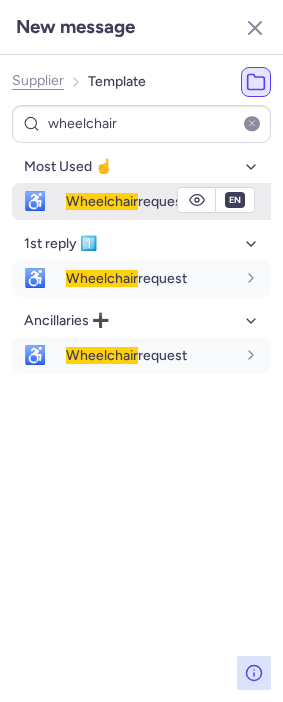 click on "Wheelchair" at bounding box center [102, 201] 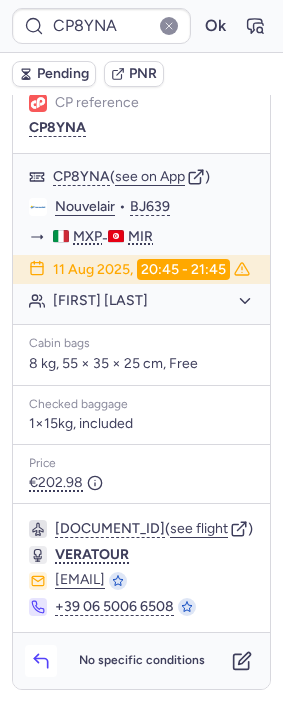 click 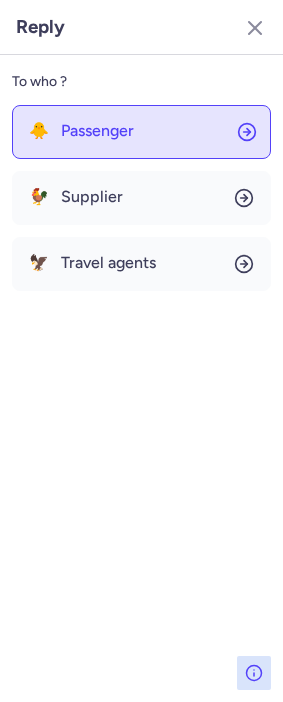 click on "🐥 Passenger" 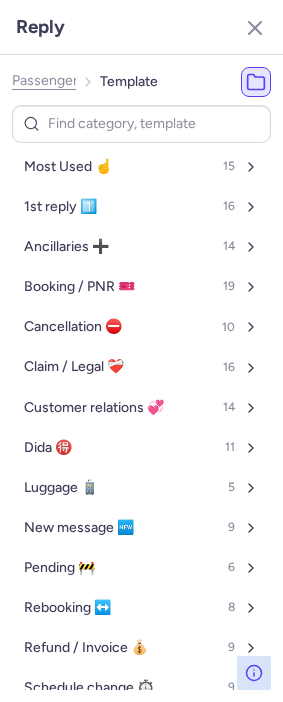 type on "p" 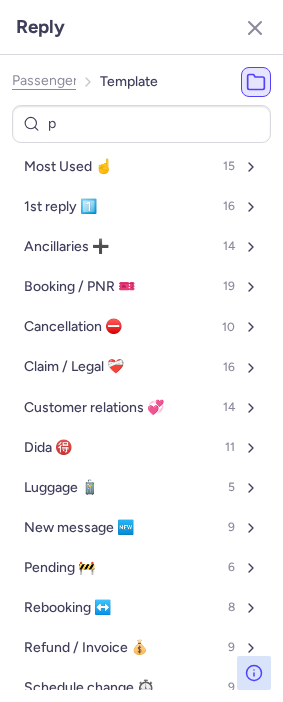 select on "de" 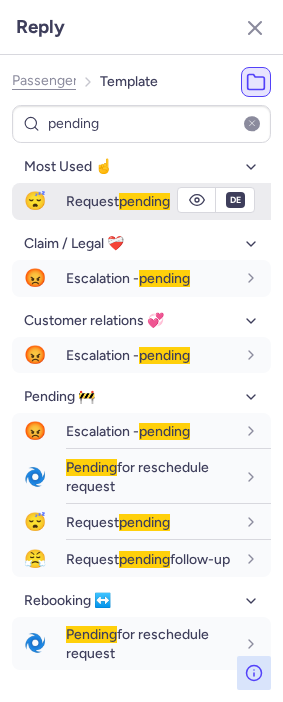 type on "pending" 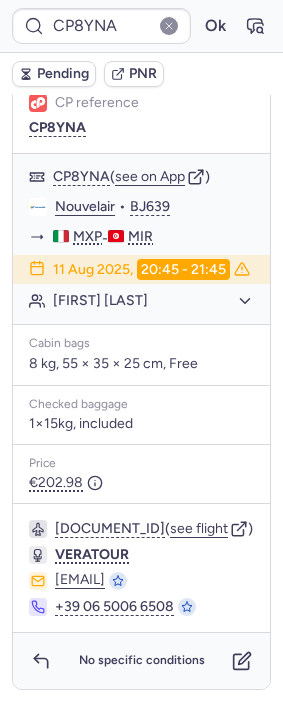 click on "Pending" at bounding box center (63, 74) 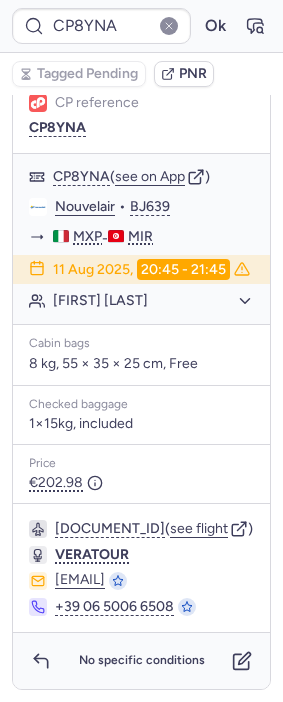 type on "CPKA98" 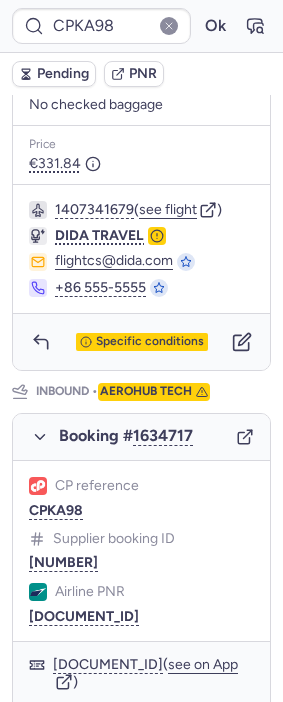 scroll, scrollTop: 888, scrollLeft: 0, axis: vertical 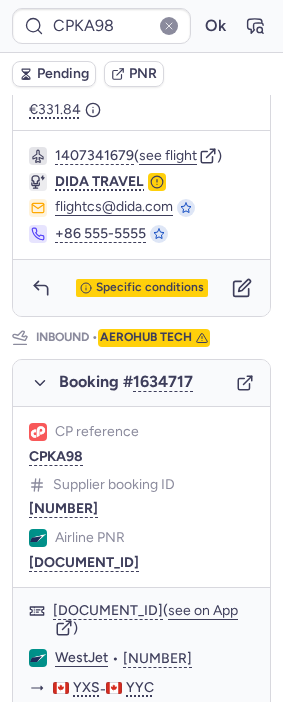 click on "Specific conditions" at bounding box center [141, 288] 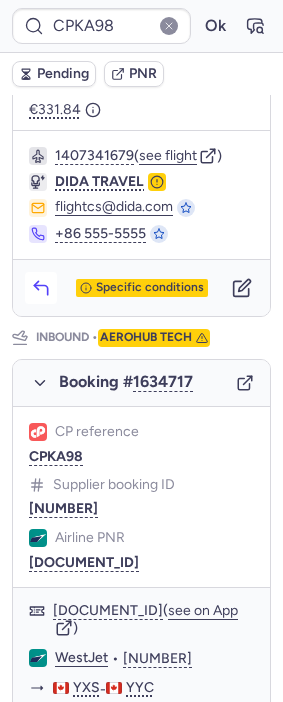 click 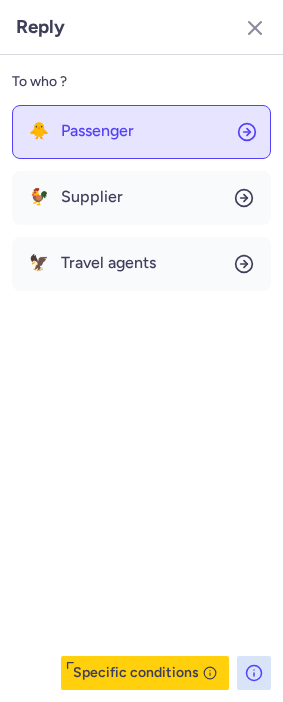 click on "🐥 Passenger" 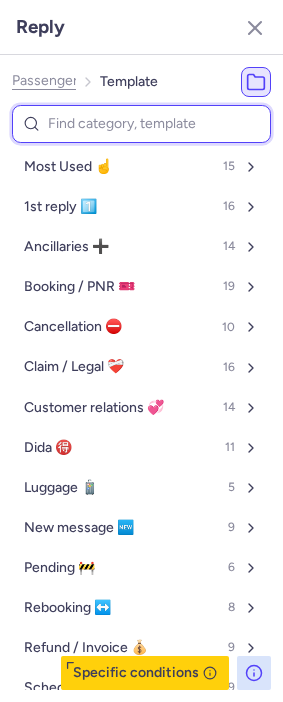 click at bounding box center [141, 124] 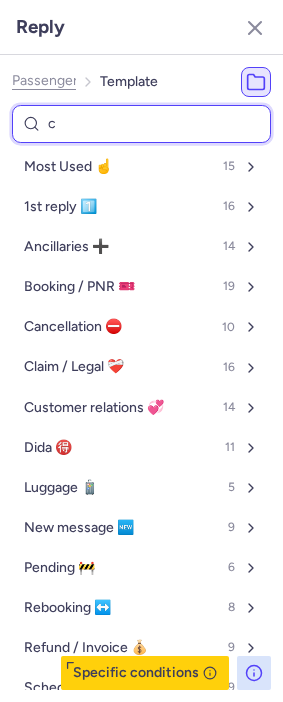 type on "cp" 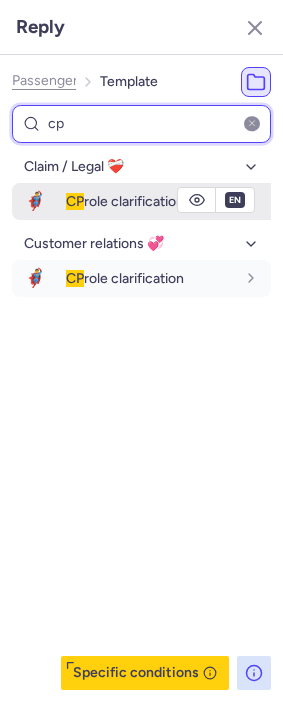 type on "cp" 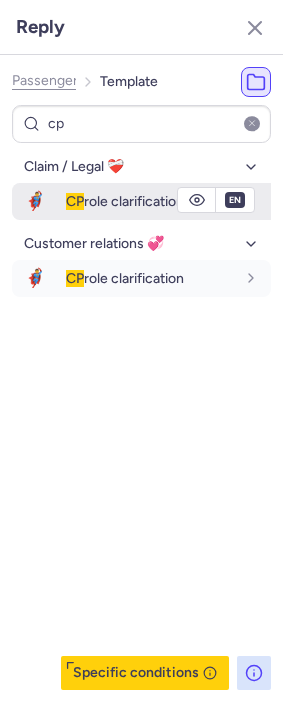 click on "CP" at bounding box center (75, 201) 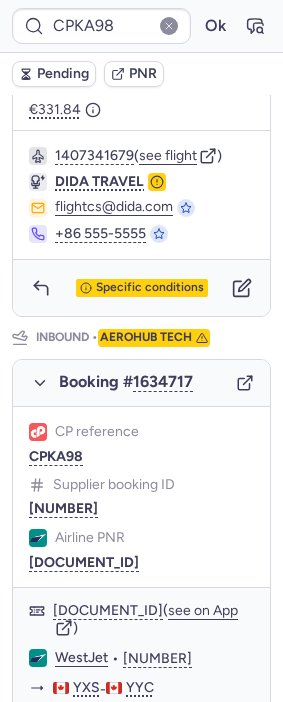 type on "CP8YNA" 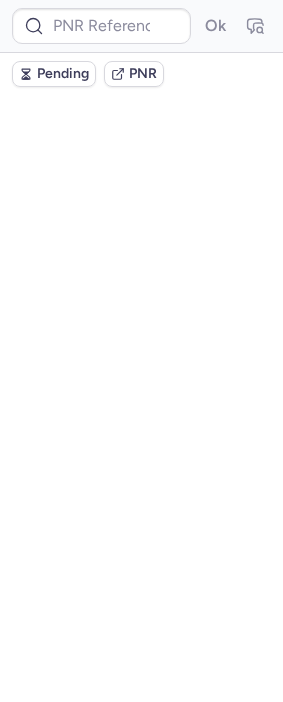 scroll, scrollTop: 0, scrollLeft: 0, axis: both 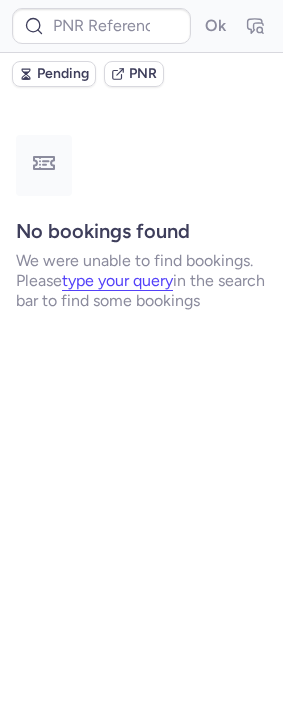 type on "DT1754660444005337" 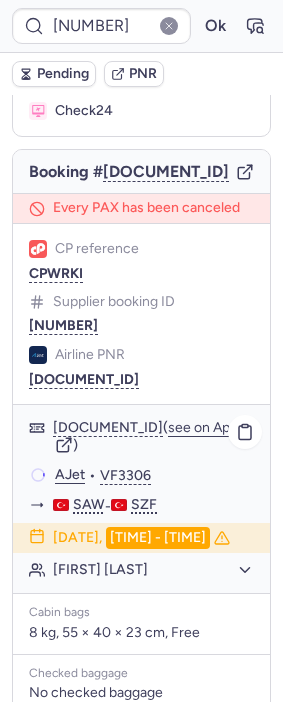 scroll, scrollTop: 457, scrollLeft: 0, axis: vertical 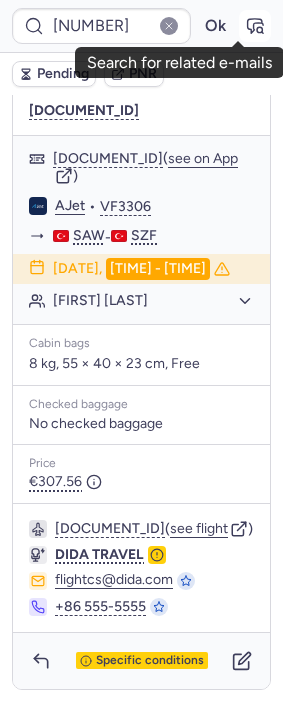 click 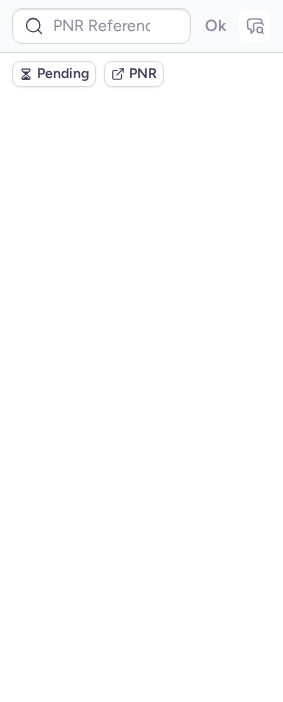 scroll, scrollTop: 0, scrollLeft: 0, axis: both 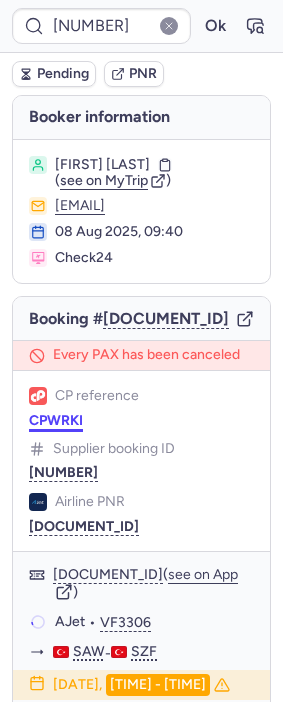 click on "CPWRKI" at bounding box center (56, 421) 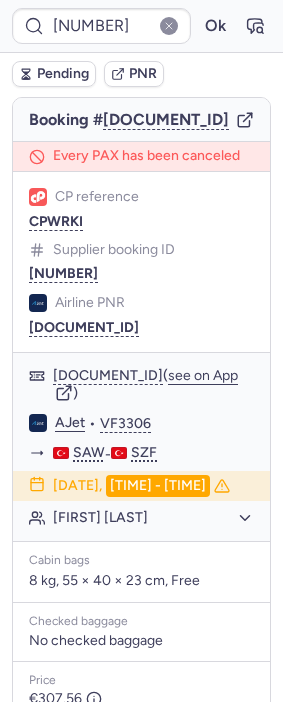 scroll, scrollTop: 222, scrollLeft: 0, axis: vertical 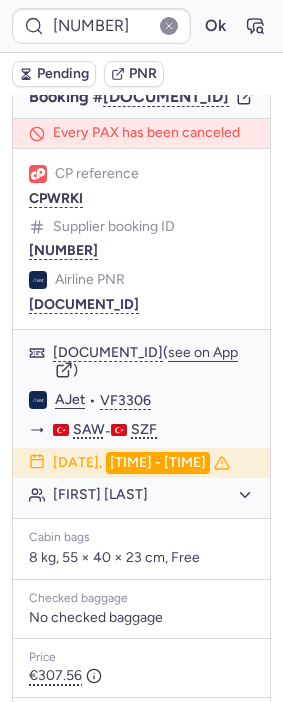 type on "CPJSCA" 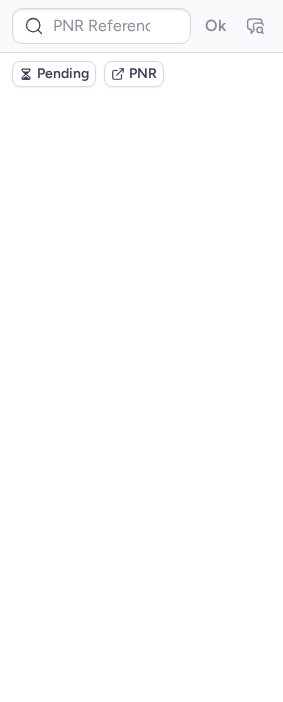 scroll, scrollTop: 0, scrollLeft: 0, axis: both 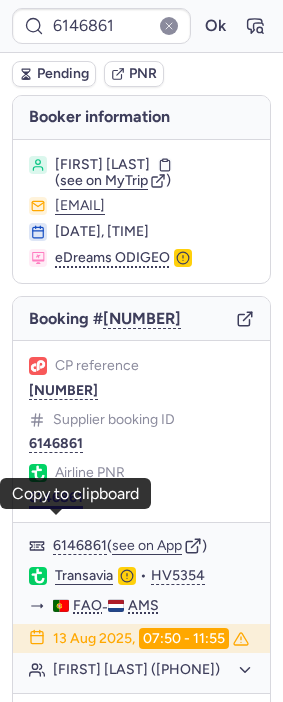 click on "6146861" at bounding box center (56, 498) 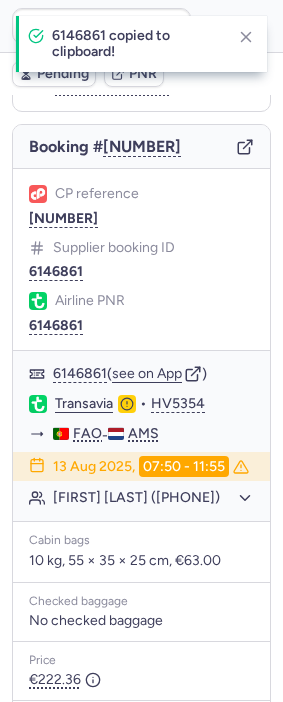 scroll, scrollTop: 222, scrollLeft: 0, axis: vertical 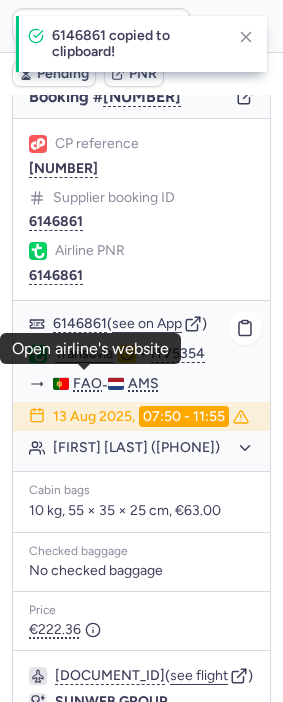 click on "Transavia" 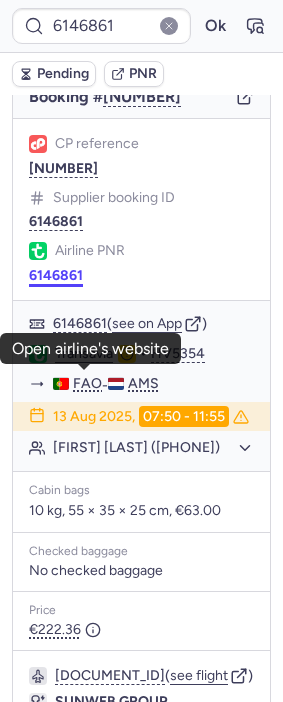 click on "6146861" at bounding box center [56, 276] 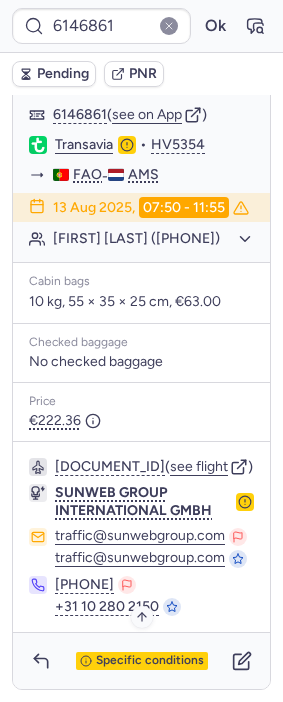 click on "Specific conditions" at bounding box center (142, 661) 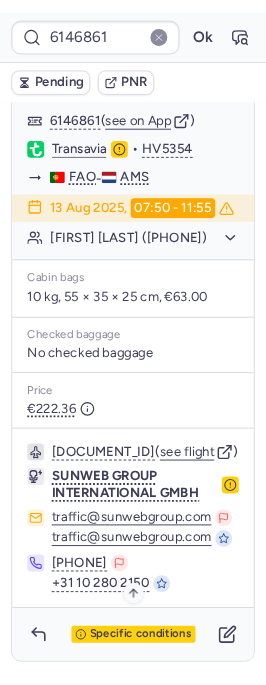 scroll, scrollTop: 121, scrollLeft: 0, axis: vertical 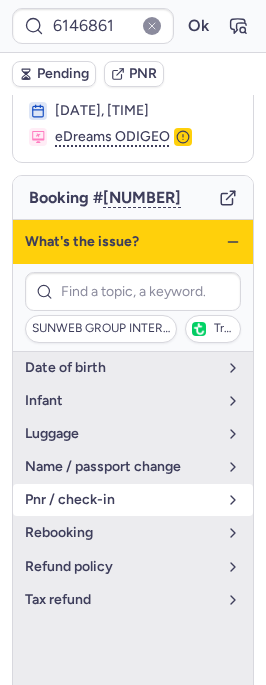 click on "pnr / check-in" at bounding box center [121, 500] 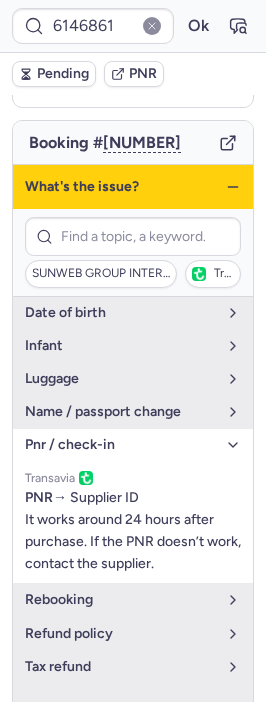 scroll, scrollTop: 111, scrollLeft: 0, axis: vertical 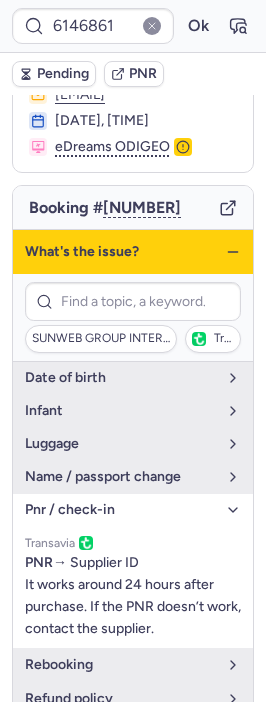 click 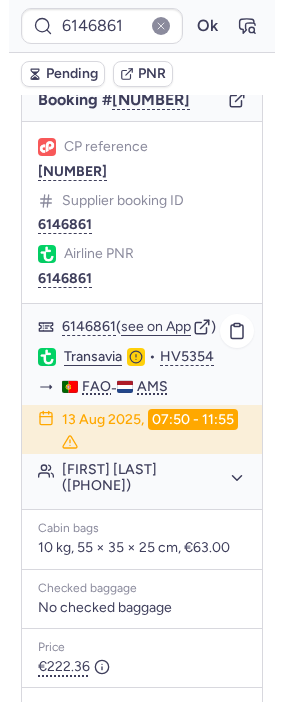 scroll, scrollTop: 222, scrollLeft: 0, axis: vertical 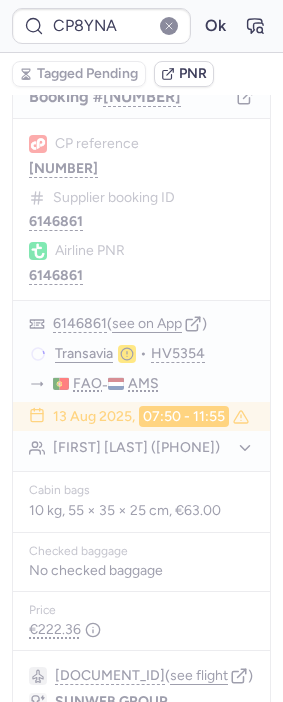 type on "CP2K6A" 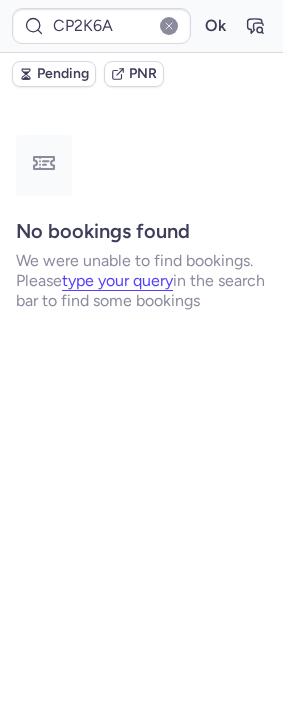 scroll, scrollTop: 0, scrollLeft: 0, axis: both 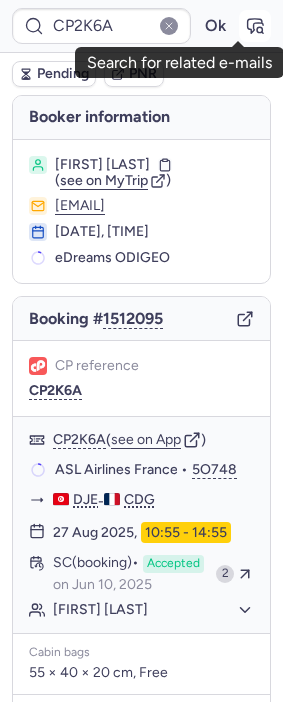 click 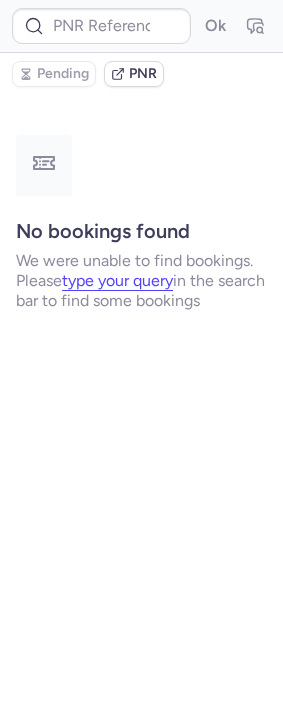 type on "CPJSCA" 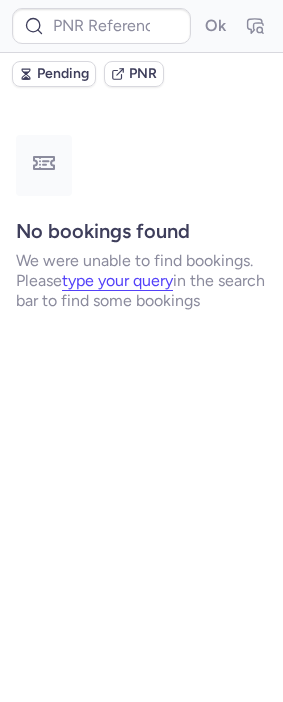 type on "CP9GER" 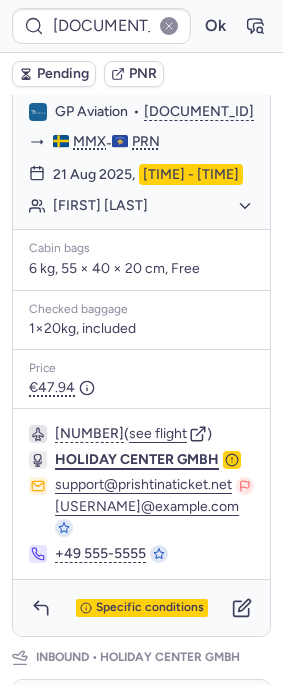 scroll, scrollTop: 555, scrollLeft: 0, axis: vertical 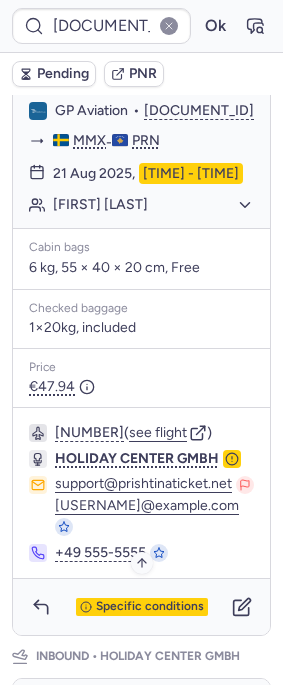 click on "Specific conditions" at bounding box center [150, 607] 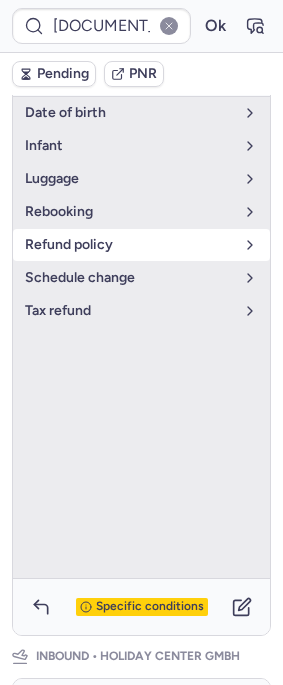 click on "refund policy" at bounding box center [129, 245] 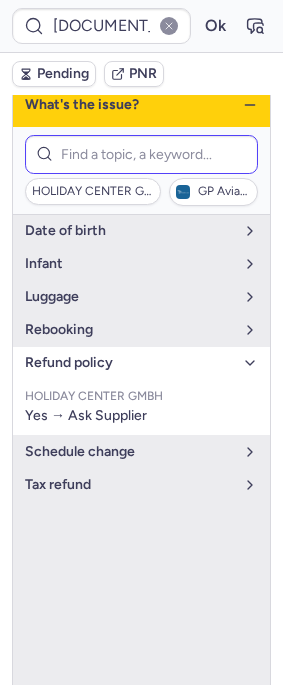 scroll, scrollTop: 333, scrollLeft: 0, axis: vertical 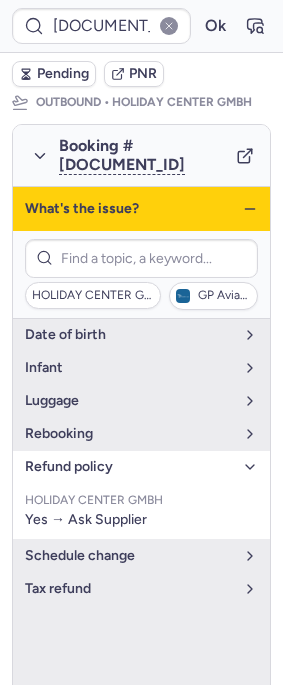 click 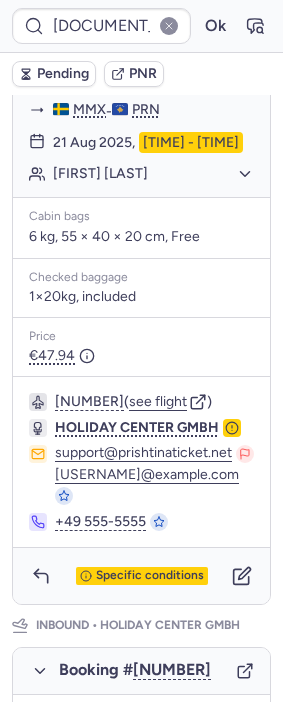 scroll, scrollTop: 555, scrollLeft: 0, axis: vertical 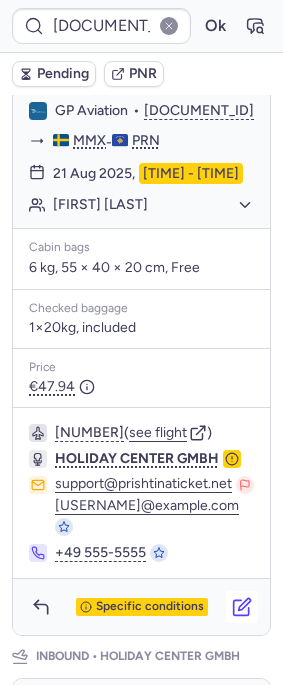 click 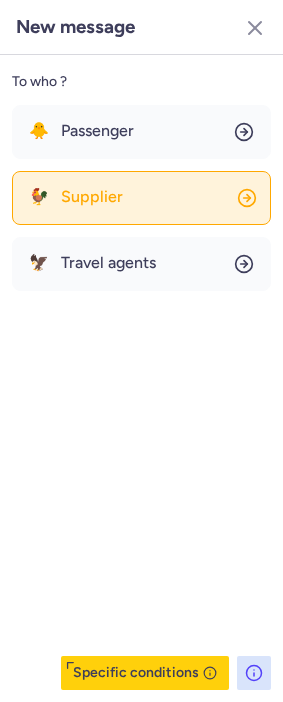 click on "🐓 Supplier" 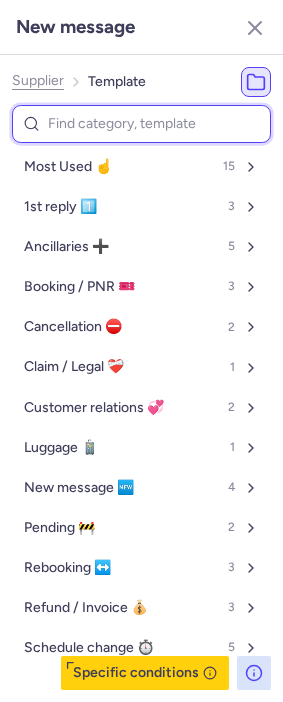 click at bounding box center (141, 124) 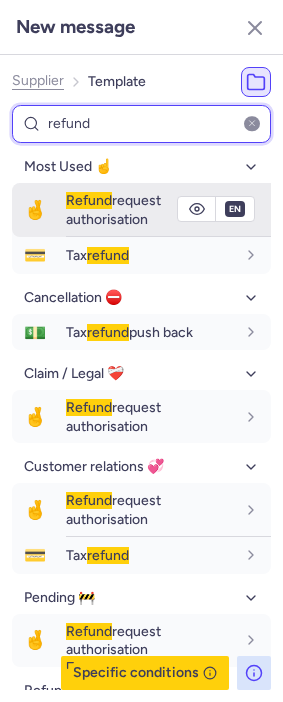 type on "refund" 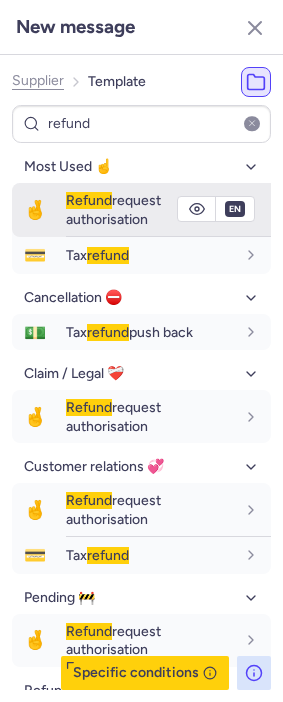 click on "Refund" at bounding box center [89, 200] 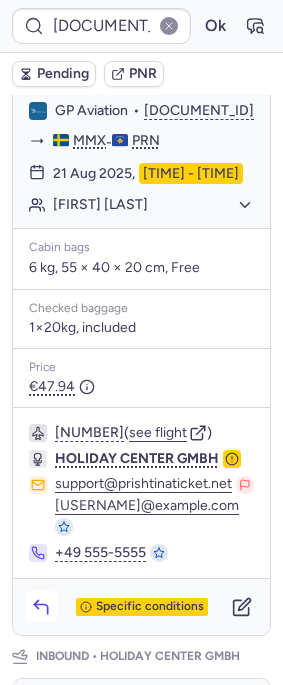 click 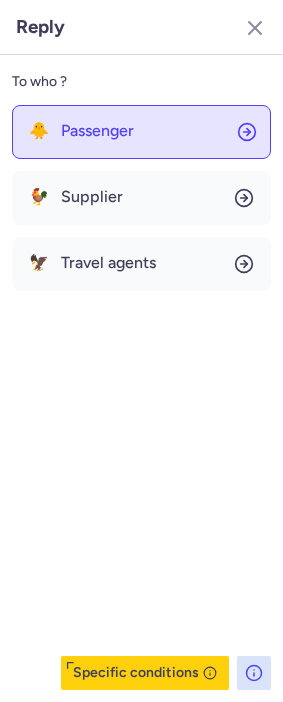 click on "🐥 Passenger" 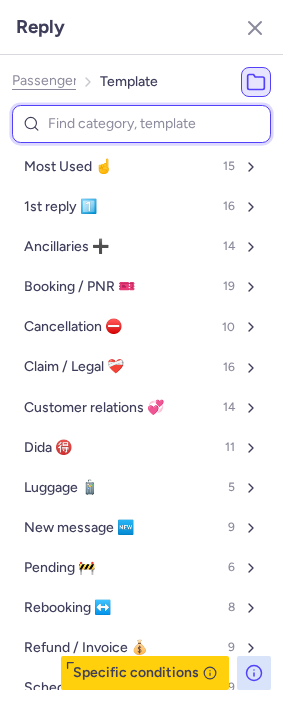 click at bounding box center [141, 124] 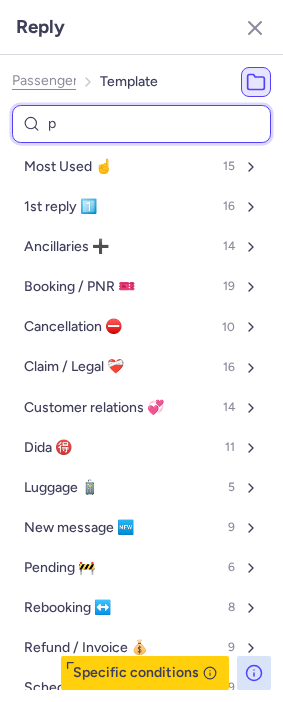 select on "en" 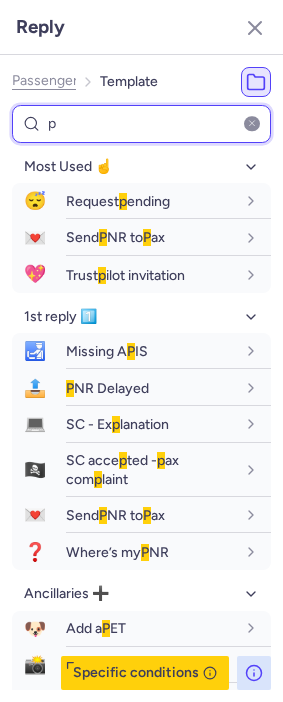 type 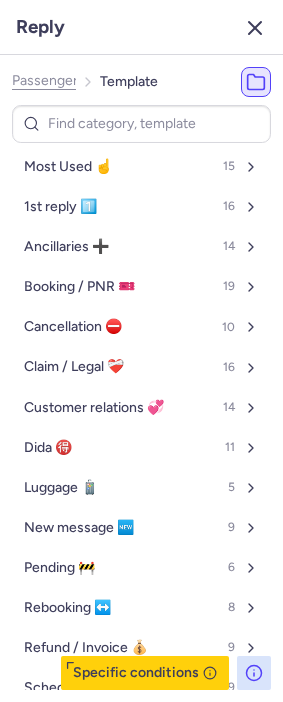 click 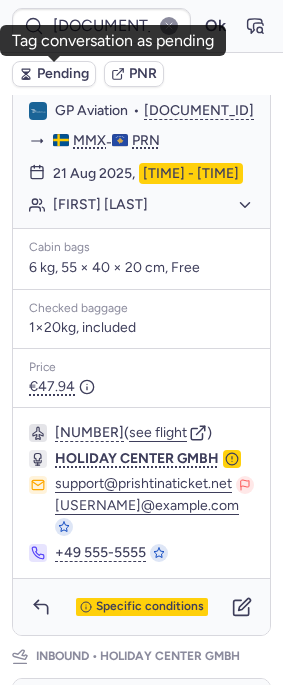 click on "Pending" at bounding box center [63, 74] 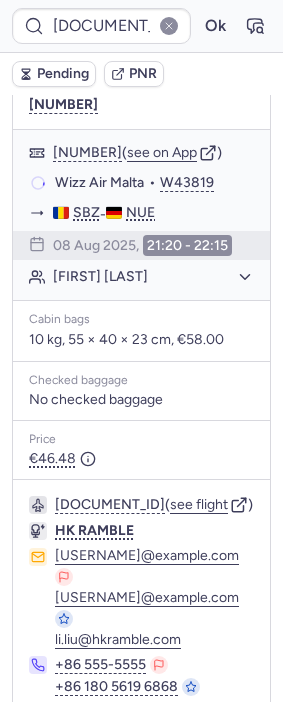 scroll, scrollTop: 386, scrollLeft: 0, axis: vertical 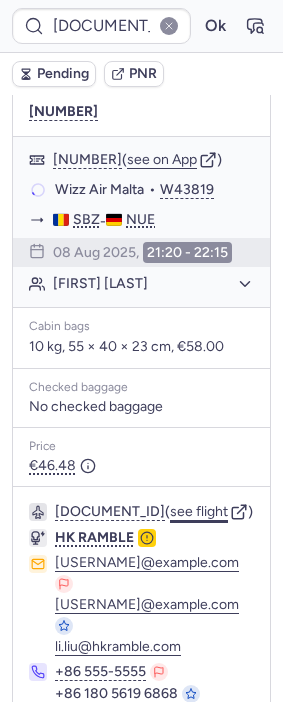 click on "see flight" 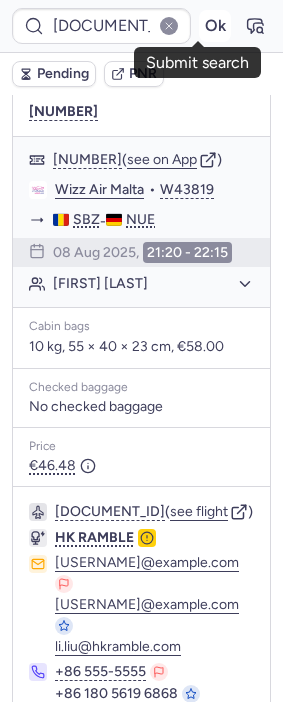 click on "Ok" at bounding box center [215, 26] 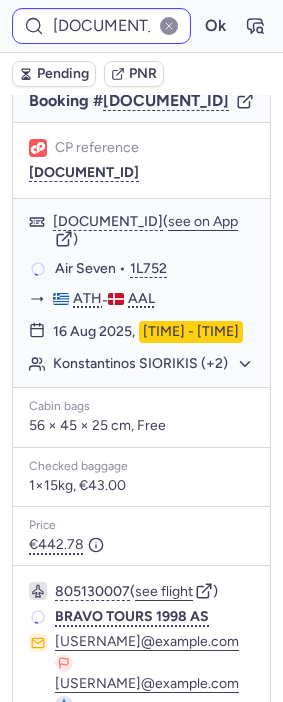 scroll, scrollTop: 216, scrollLeft: 0, axis: vertical 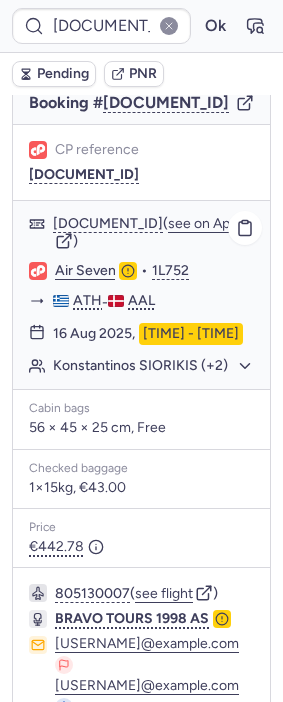 click on "Konstantinos SIORIKIS (+2)" 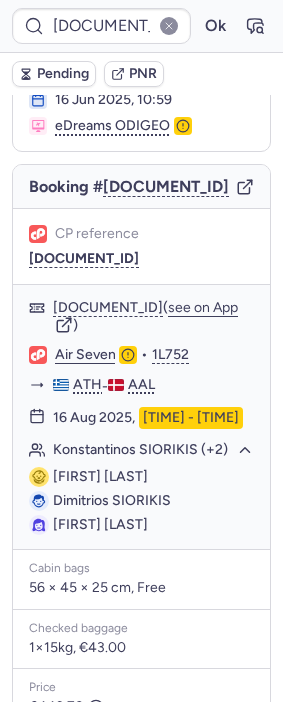 scroll, scrollTop: 81, scrollLeft: 0, axis: vertical 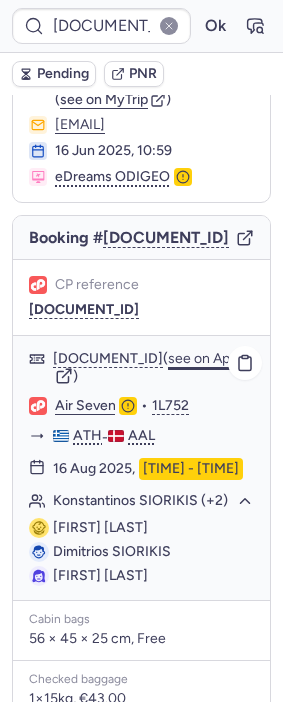 click on "see on App" 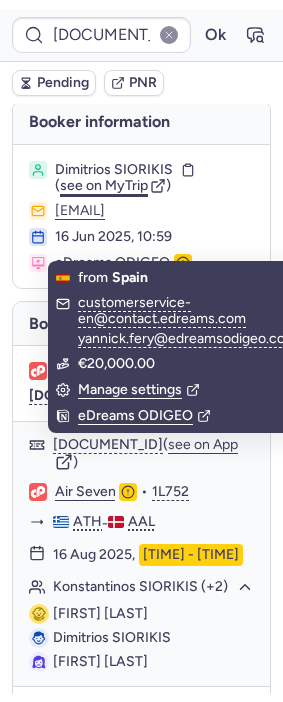 scroll, scrollTop: 0, scrollLeft: 0, axis: both 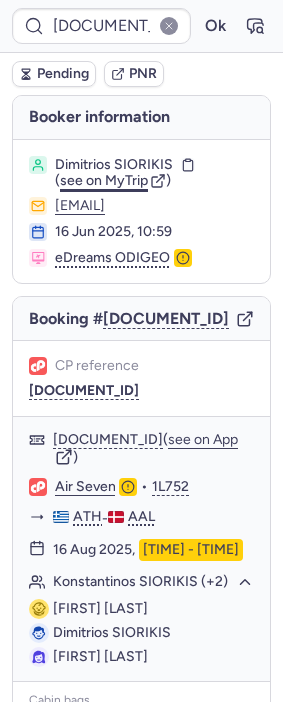 click on "see on MyTrip" at bounding box center (104, 180) 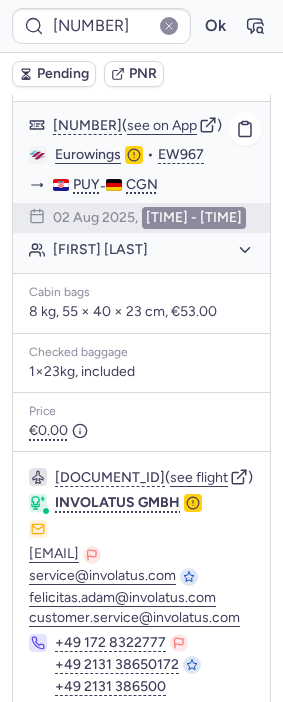 scroll, scrollTop: 588, scrollLeft: 0, axis: vertical 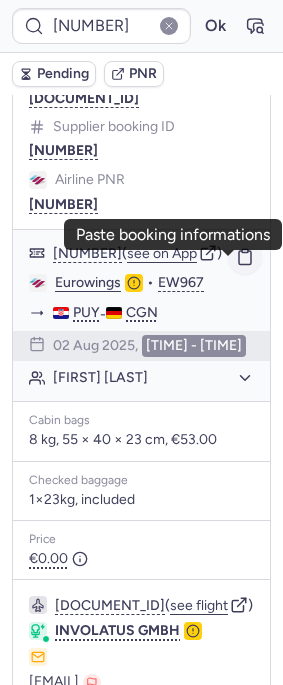 click 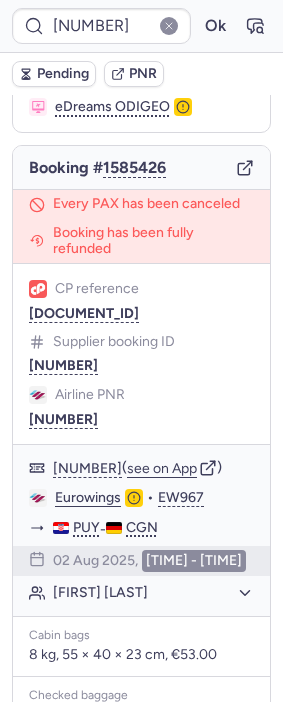 scroll, scrollTop: 144, scrollLeft: 0, axis: vertical 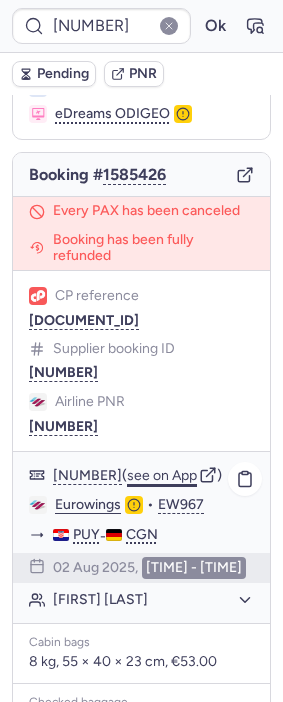 click on "see on App" 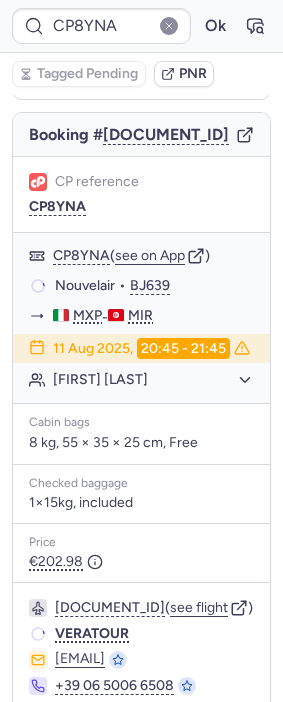 type on "CPJSCA" 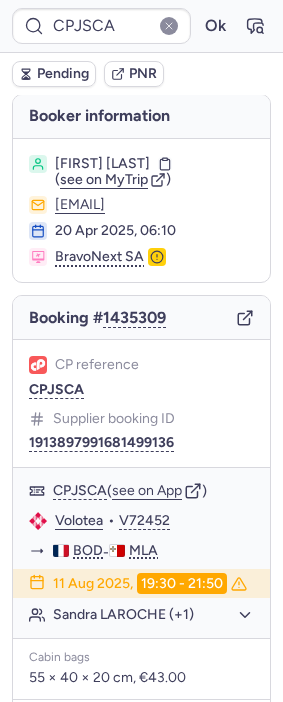 scroll, scrollTop: 0, scrollLeft: 0, axis: both 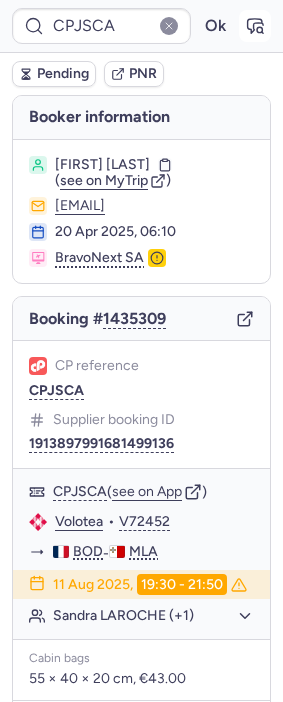 click 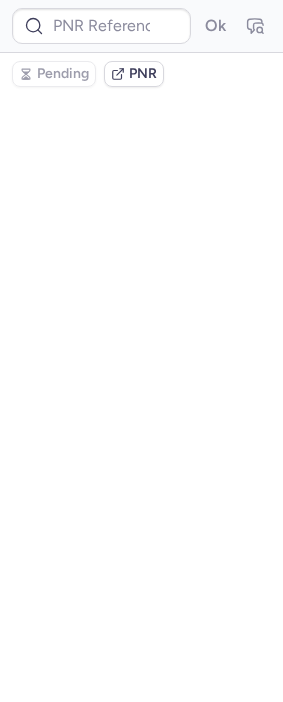 type on "CPJSCA" 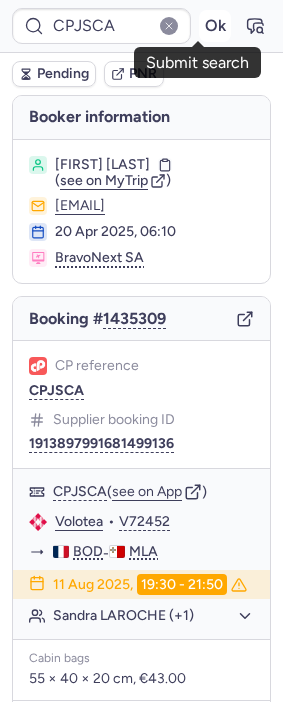 click on "Ok" at bounding box center (215, 26) 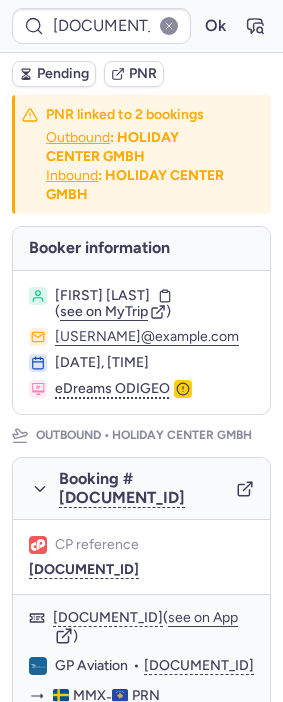 click on "Pending" at bounding box center (63, 74) 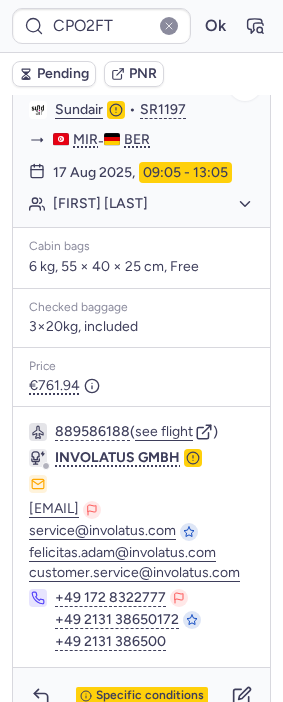 scroll, scrollTop: 1444, scrollLeft: 0, axis: vertical 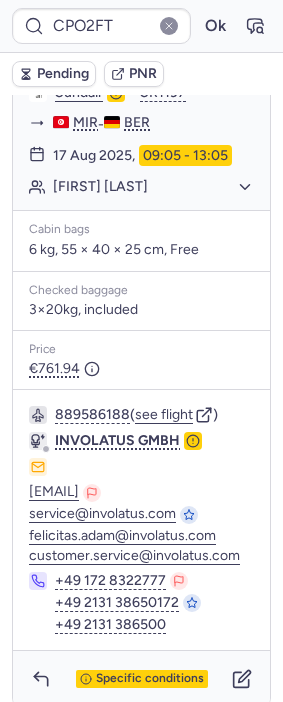 type on "CP9GER" 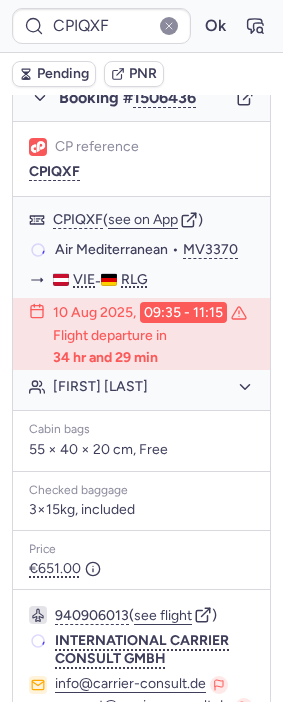 scroll, scrollTop: 426, scrollLeft: 0, axis: vertical 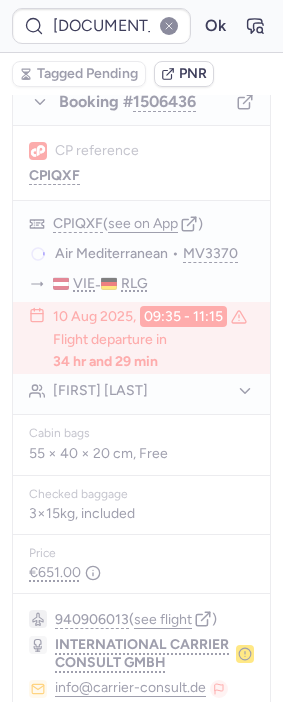 type on "CP6NJE" 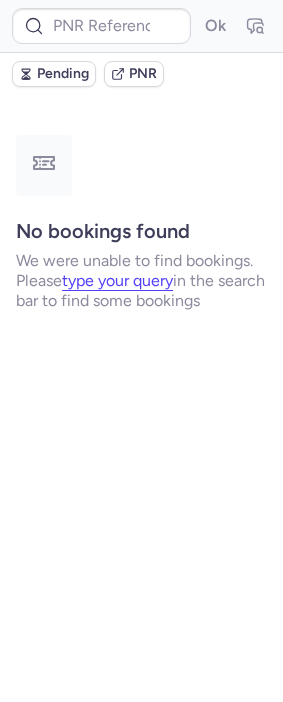 scroll, scrollTop: 0, scrollLeft: 0, axis: both 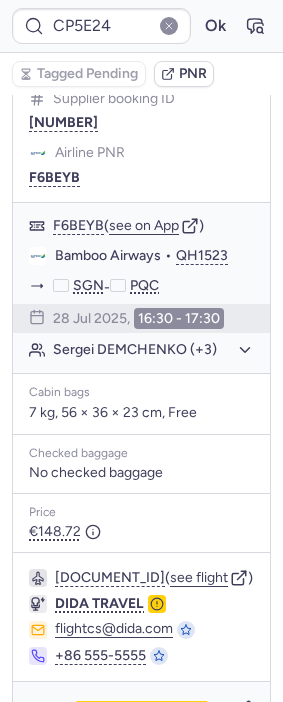 type on "CPWVOY" 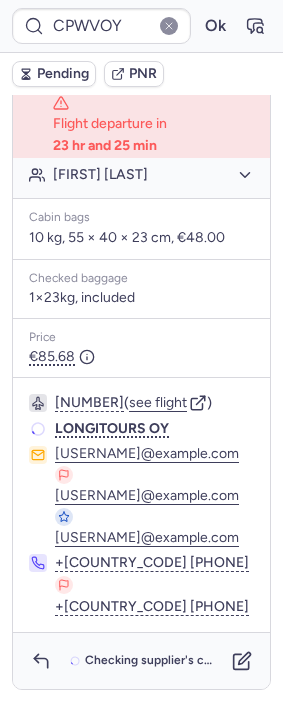 scroll, scrollTop: 486, scrollLeft: 0, axis: vertical 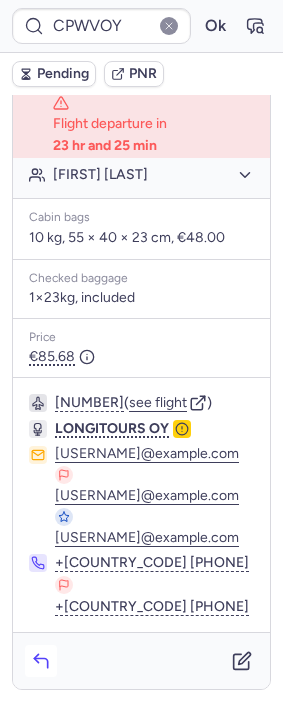 click 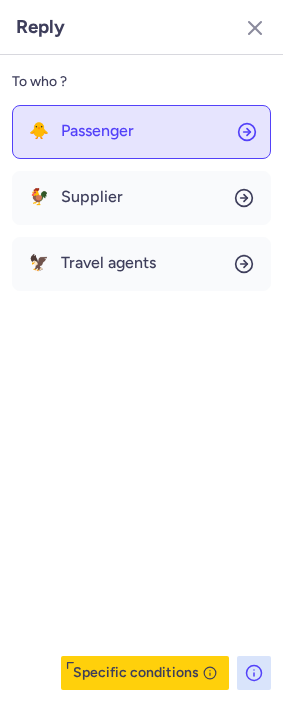 click on "Passenger" at bounding box center [97, 131] 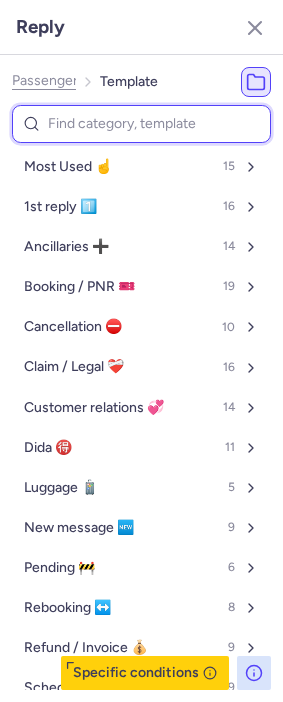 click at bounding box center (141, 124) 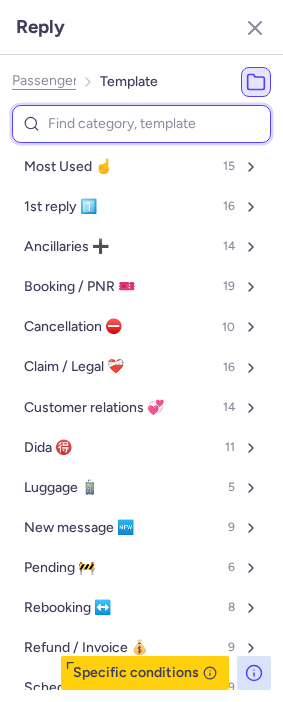 type on "v" 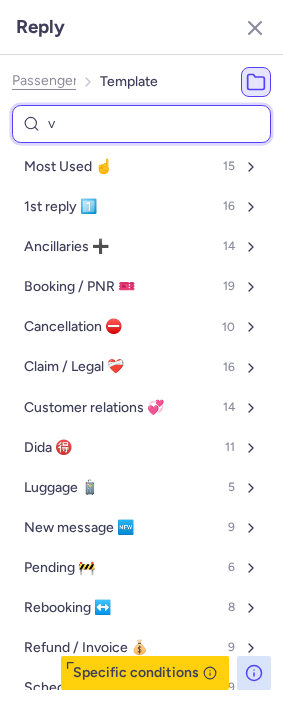 select on "en" 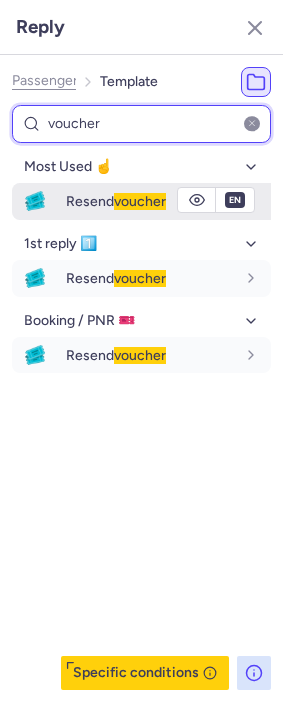 type on "voucher" 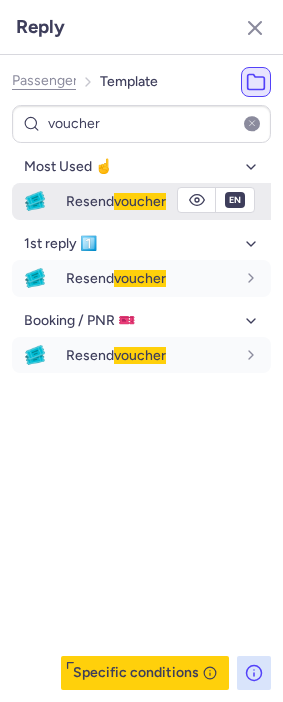 click on "voucher" at bounding box center (140, 201) 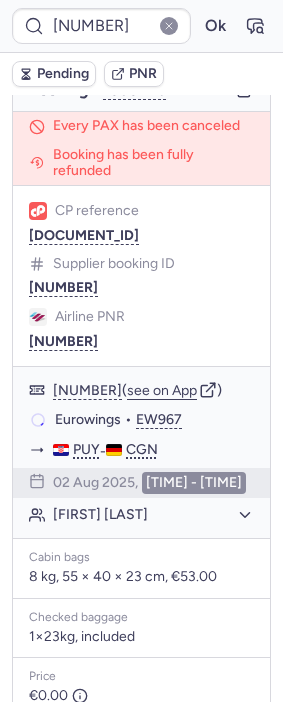 scroll, scrollTop: 224, scrollLeft: 0, axis: vertical 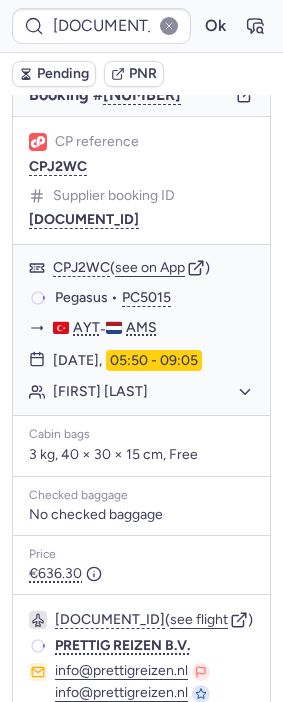 type on "CP9GER" 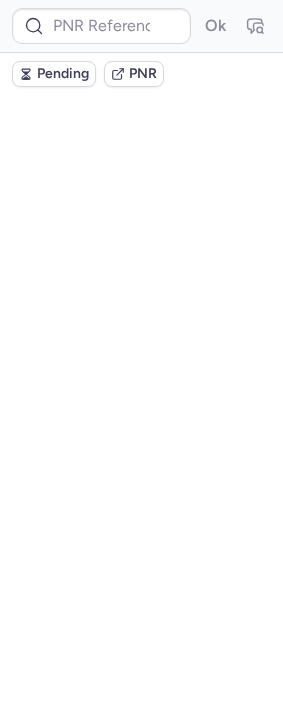 scroll, scrollTop: 0, scrollLeft: 0, axis: both 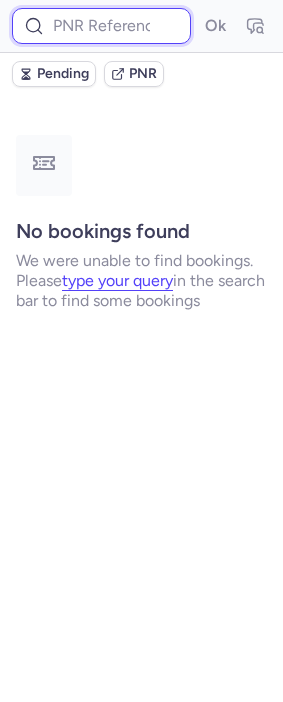click at bounding box center [101, 26] 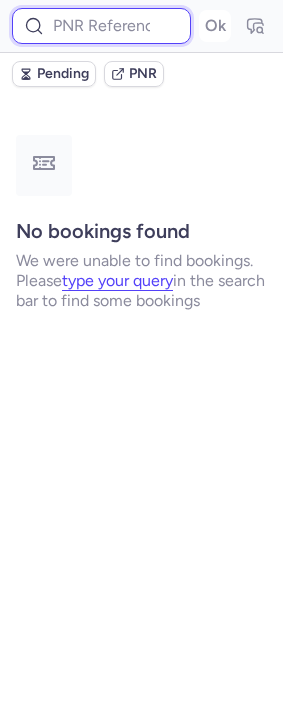paste on "7376463" 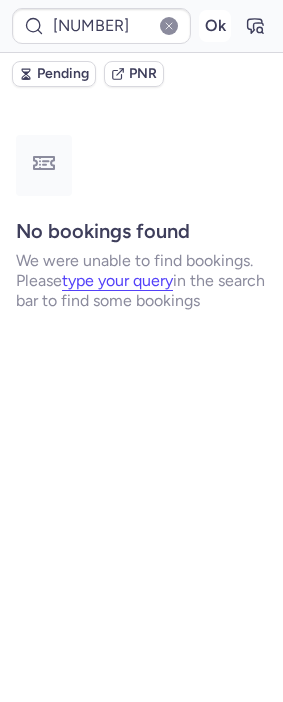 click on "Ok" at bounding box center [215, 26] 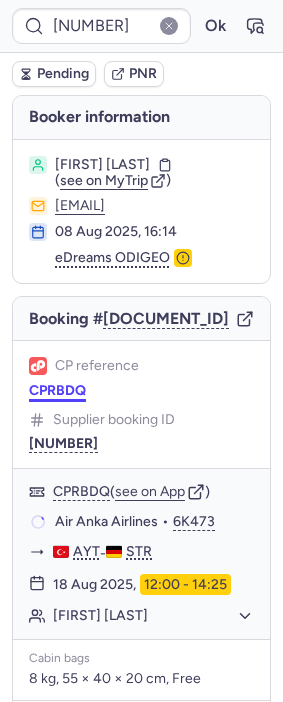 click on "CPRBDQ" at bounding box center (57, 391) 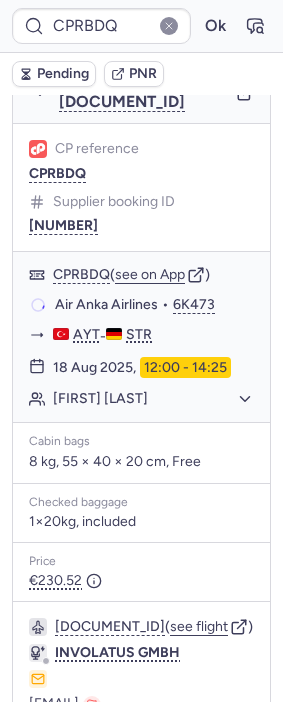 scroll, scrollTop: 1111, scrollLeft: 0, axis: vertical 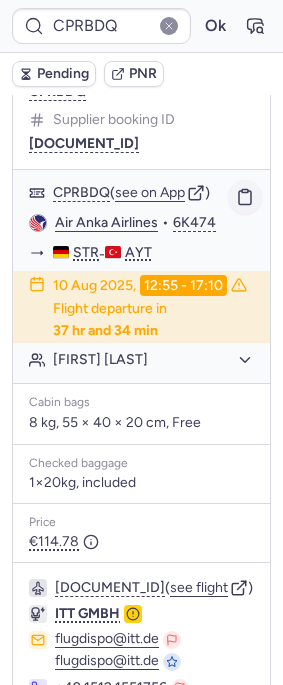 click 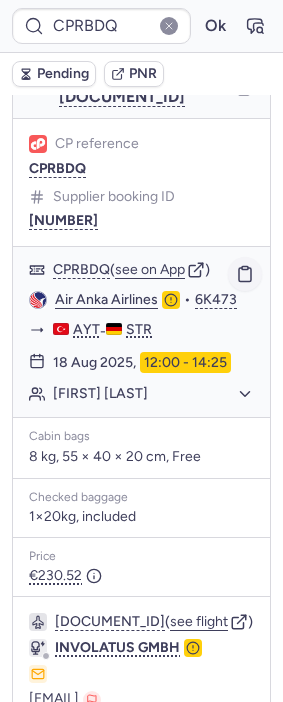 click 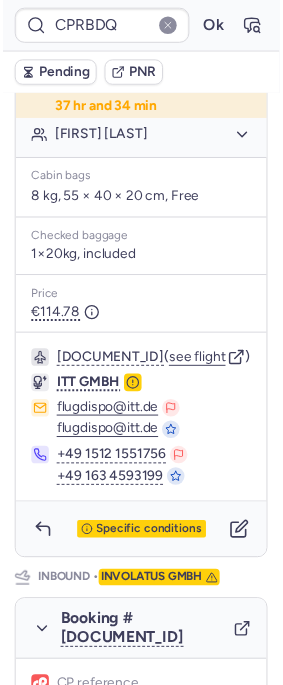 scroll, scrollTop: 0, scrollLeft: 0, axis: both 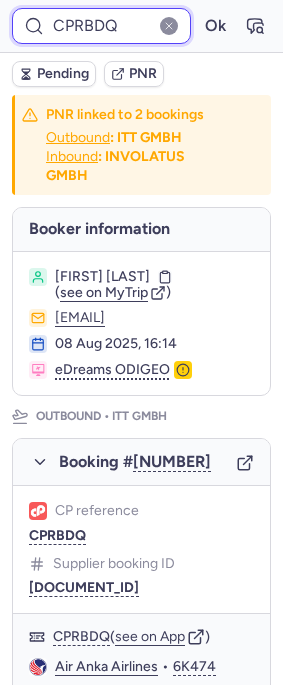 click on "CPRBDQ" at bounding box center [101, 26] 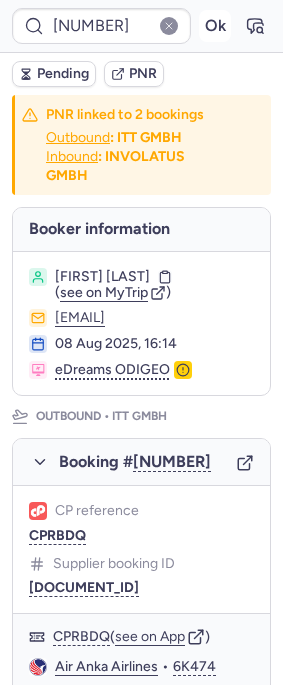 click on "Ok" at bounding box center (215, 26) 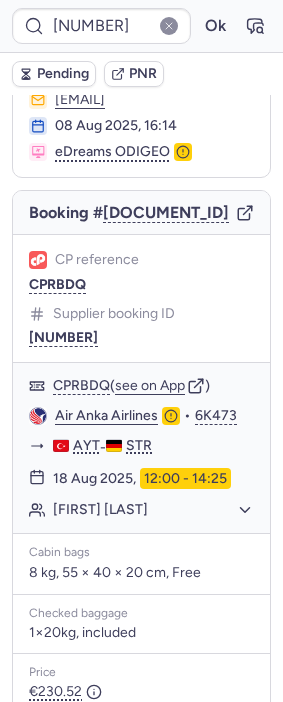 scroll, scrollTop: 0, scrollLeft: 0, axis: both 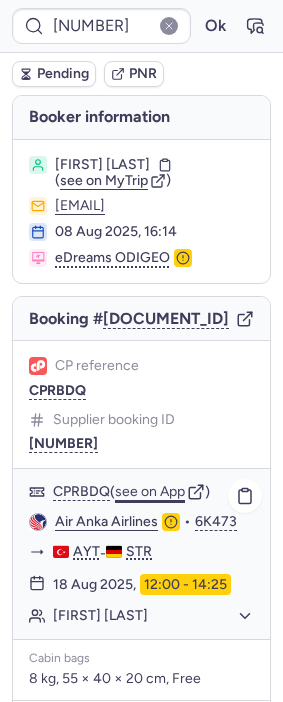 click on "see on App" 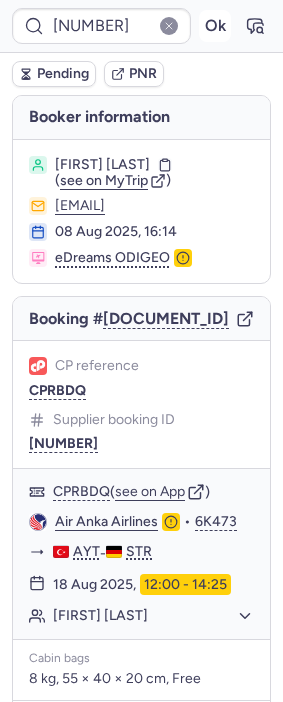 click on "Ok" at bounding box center [215, 26] 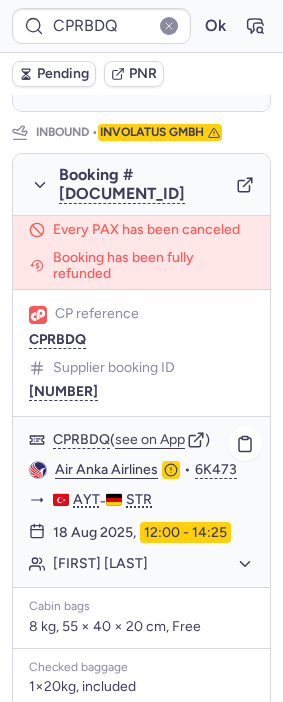 scroll, scrollTop: 1165, scrollLeft: 0, axis: vertical 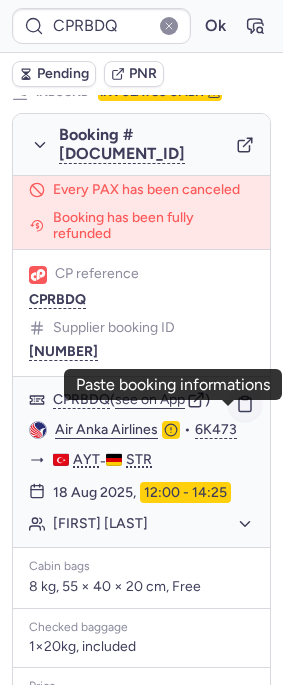 click 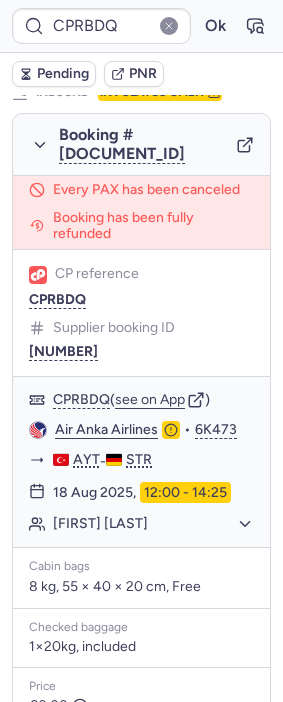 type on "CP9GER" 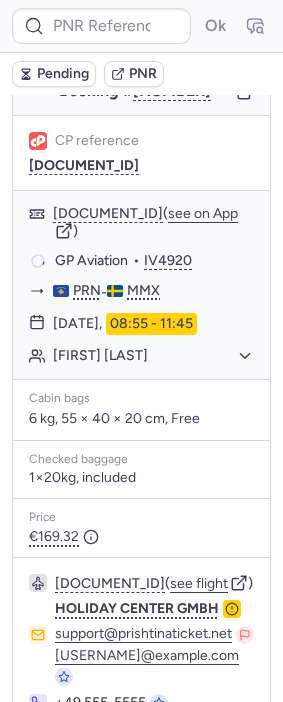 scroll, scrollTop: 1183, scrollLeft: 0, axis: vertical 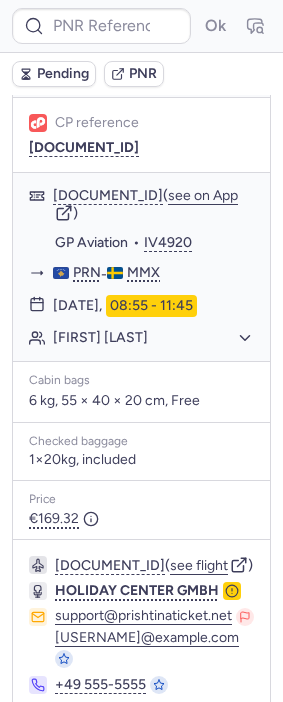 type on "DT1752940054718043" 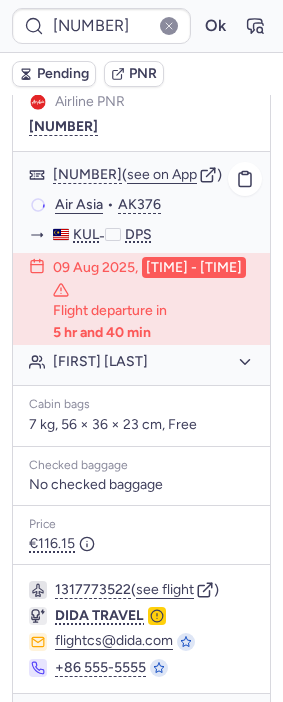 scroll, scrollTop: 430, scrollLeft: 0, axis: vertical 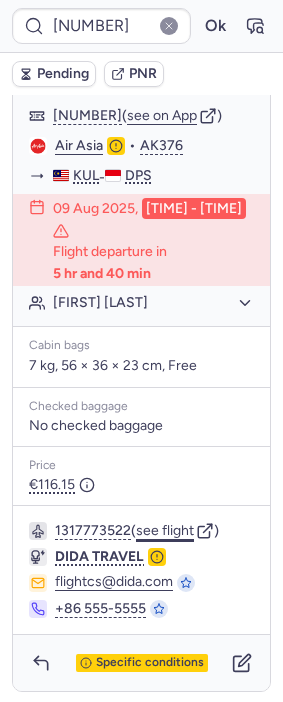 click on "see flight" 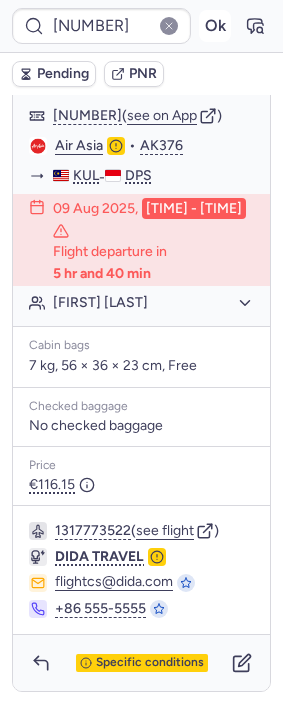 click on "Ok" at bounding box center [215, 26] 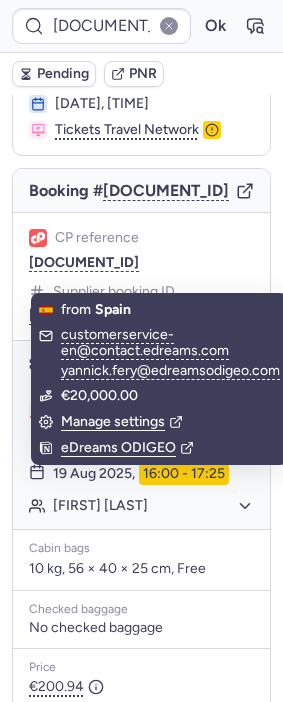 scroll, scrollTop: 0, scrollLeft: 0, axis: both 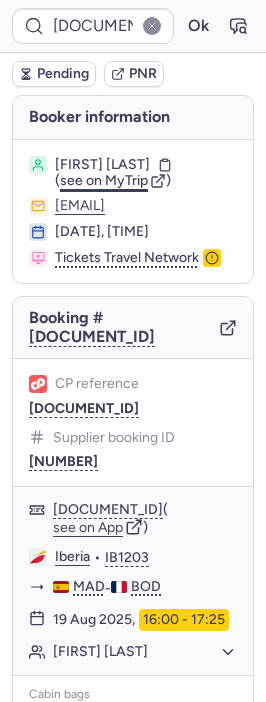click on "see on MyTrip" at bounding box center (104, 180) 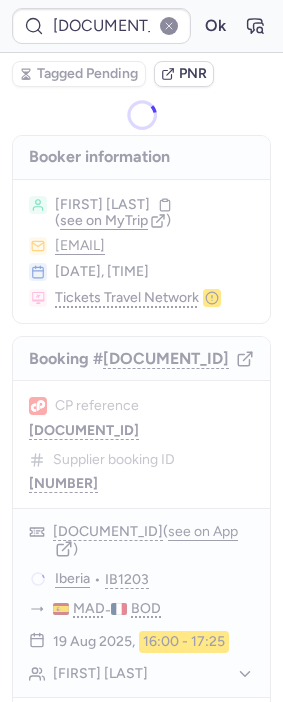 type on "CP5E24" 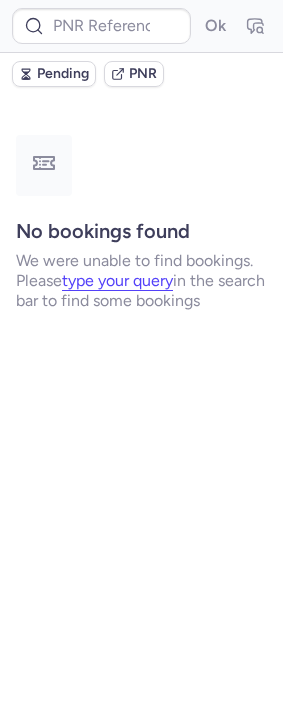 type on "DT1751917582687884" 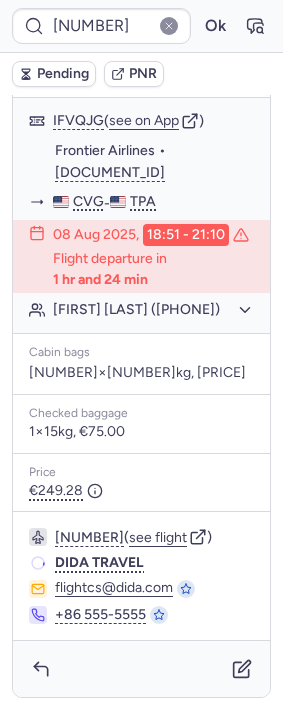 scroll, scrollTop: 430, scrollLeft: 0, axis: vertical 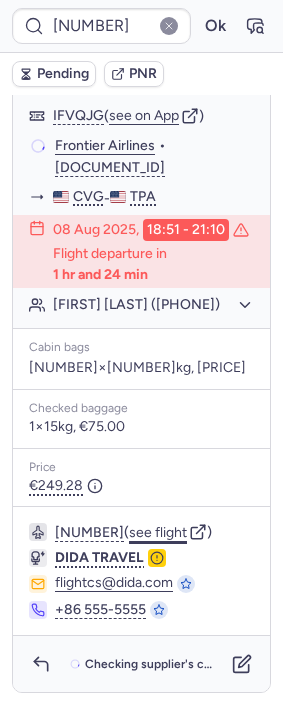 click on "see flight" 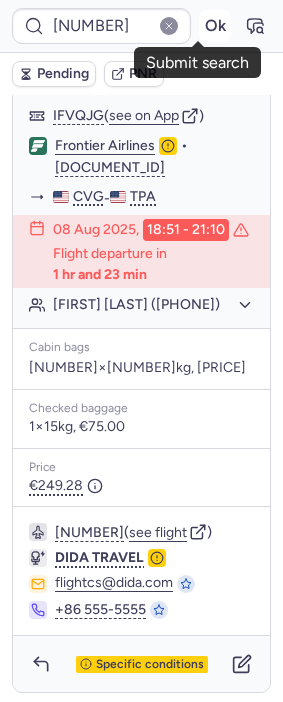 click on "Ok" at bounding box center (215, 26) 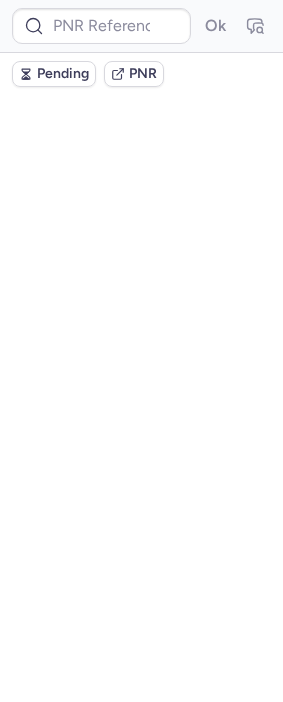 scroll, scrollTop: 0, scrollLeft: 0, axis: both 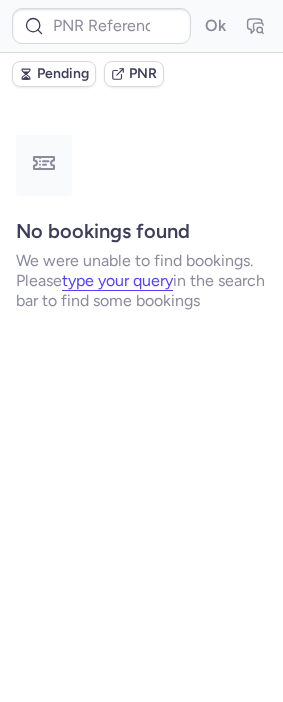 type on "10812518110068" 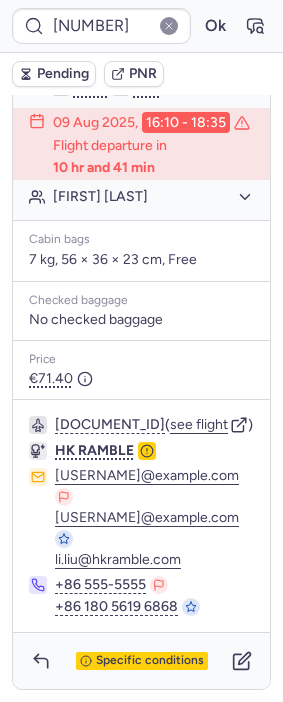 scroll, scrollTop: 560, scrollLeft: 0, axis: vertical 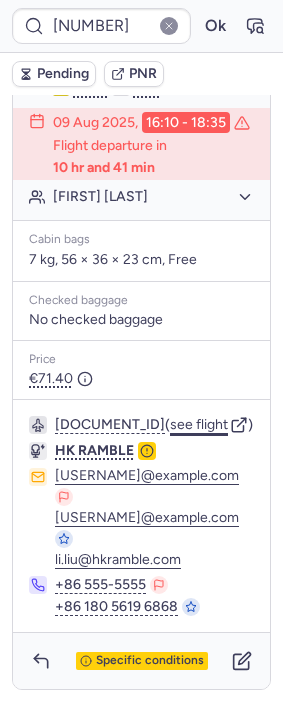 click on "see flight" 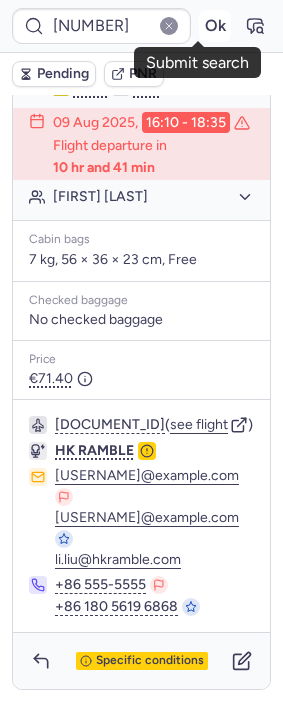 click on "Ok" at bounding box center [215, 26] 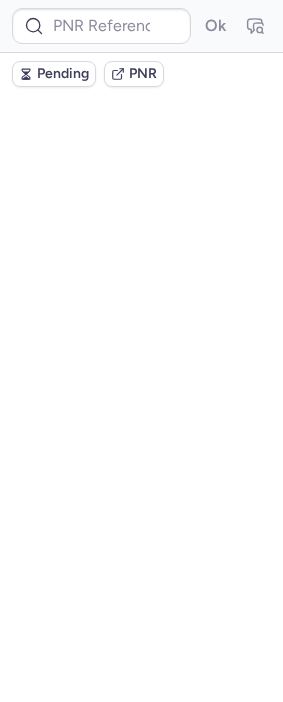 scroll, scrollTop: 0, scrollLeft: 0, axis: both 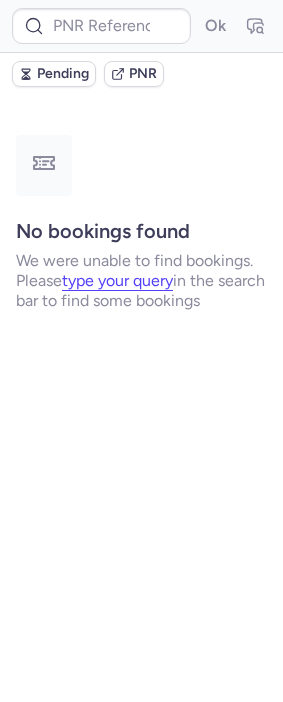 type on "DT1751462043459745" 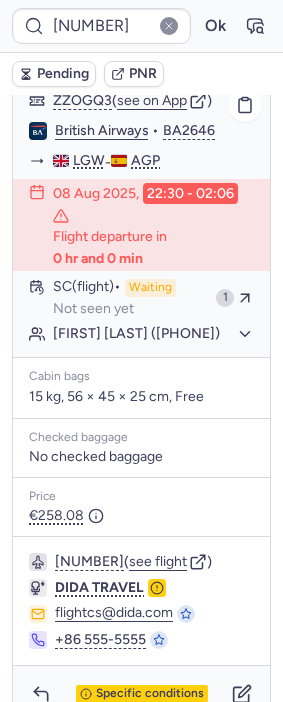 scroll, scrollTop: 491, scrollLeft: 0, axis: vertical 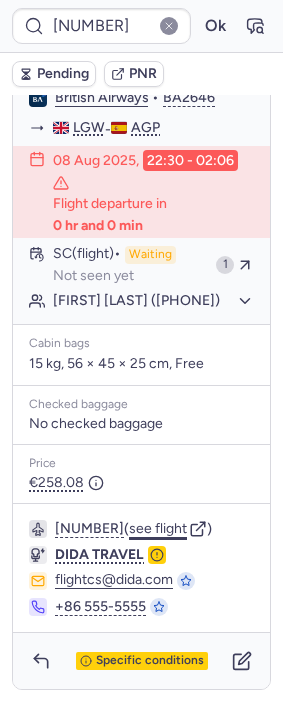 click on "see flight" 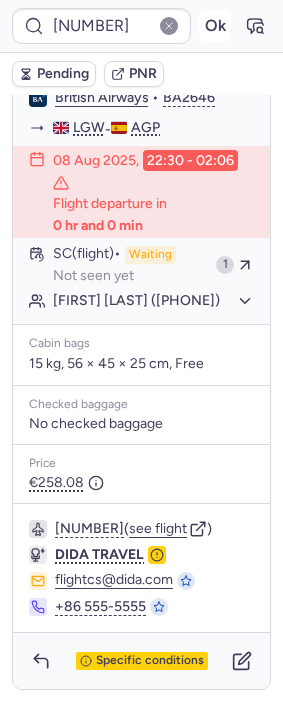 click on "Ok" at bounding box center [215, 26] 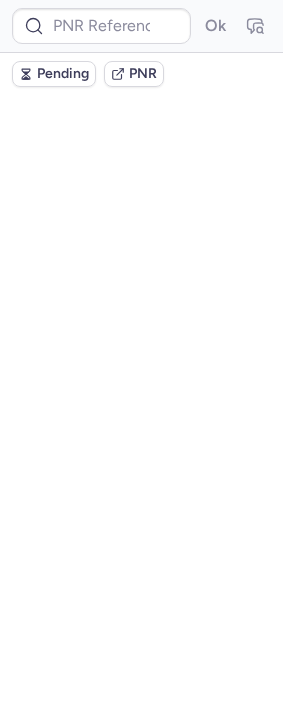 scroll, scrollTop: 0, scrollLeft: 0, axis: both 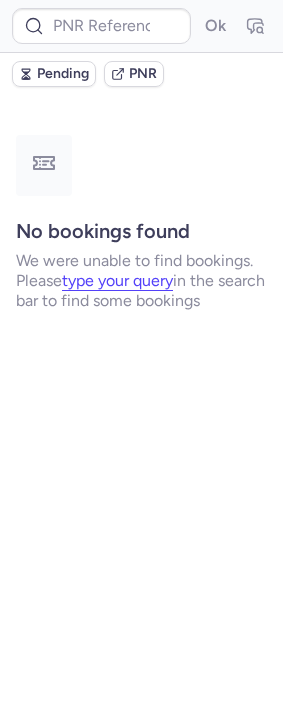 type on "CPWVOY" 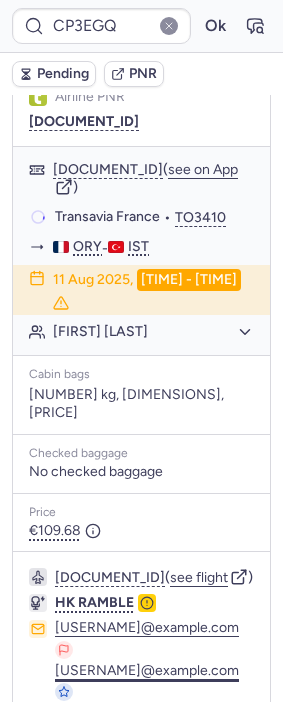 scroll, scrollTop: 517, scrollLeft: 0, axis: vertical 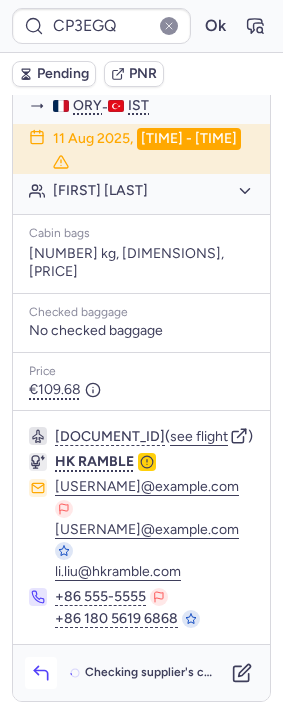 click 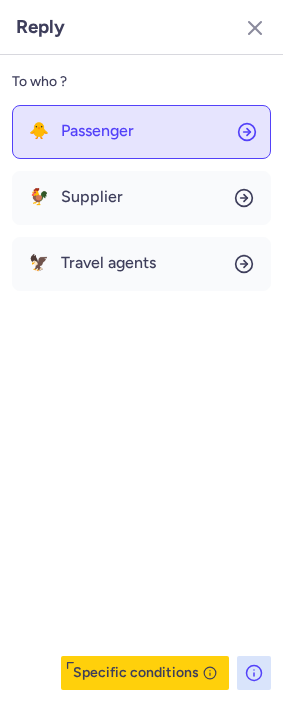 click on "🐥 Passenger" 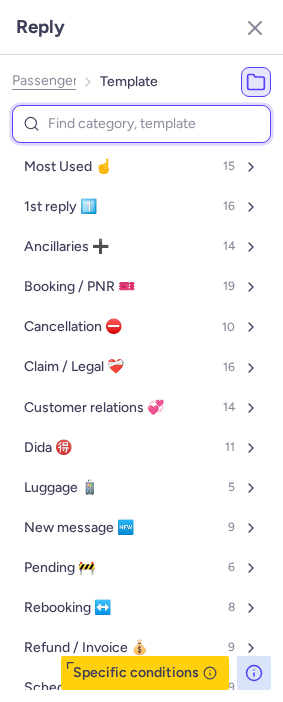 click at bounding box center (141, 124) 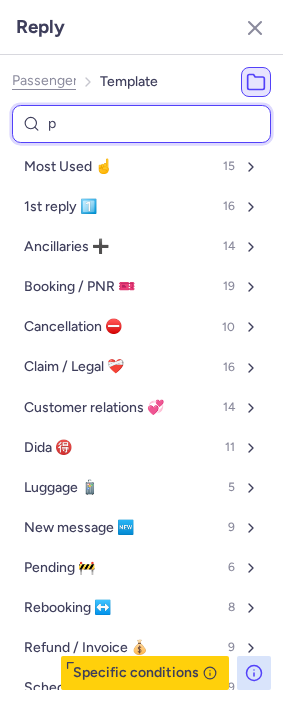 type on "pn" 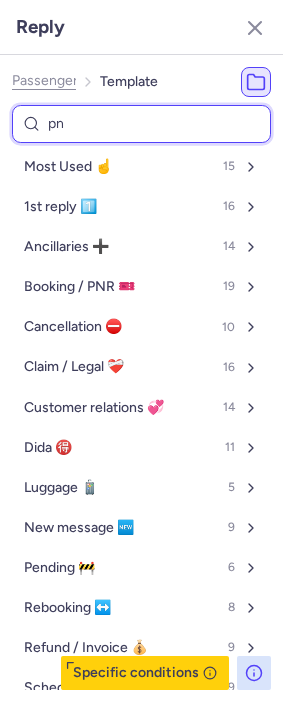 select on "en" 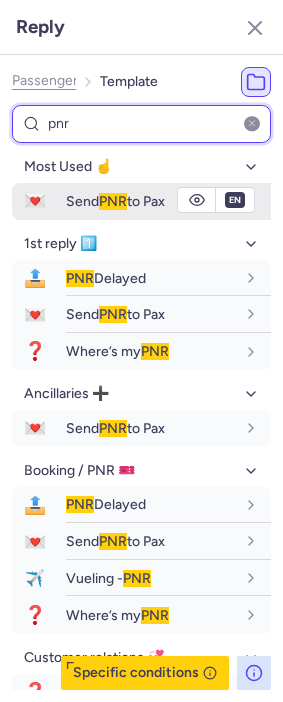 type on "pnr" 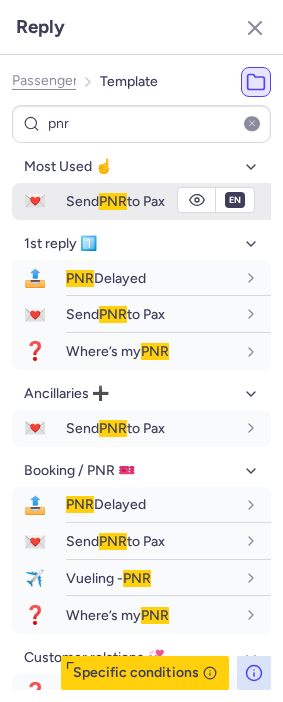 click on "💌 Send  PNR  to Pax" at bounding box center [141, 201] 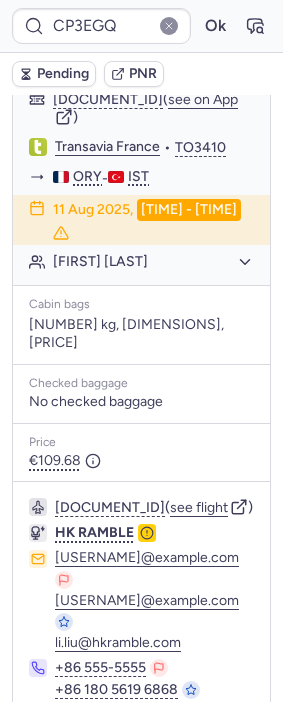 scroll, scrollTop: 184, scrollLeft: 0, axis: vertical 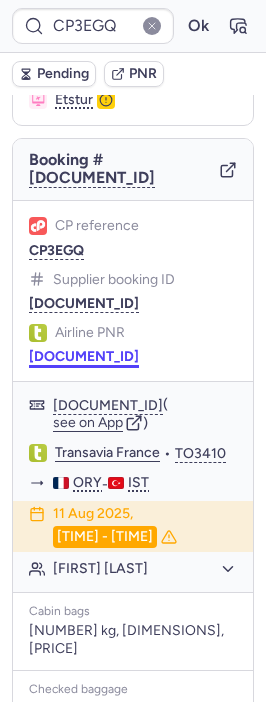 click on "HYKKKP" at bounding box center [84, 357] 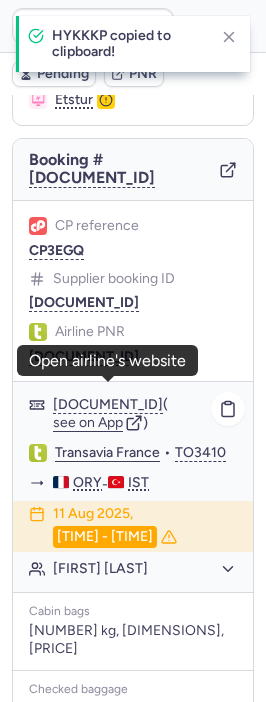 click on "Transavia France" 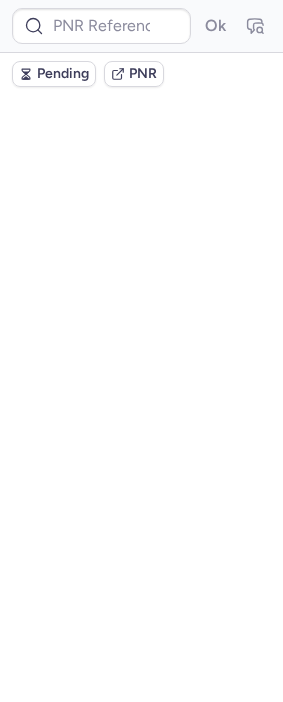 scroll, scrollTop: 0, scrollLeft: 0, axis: both 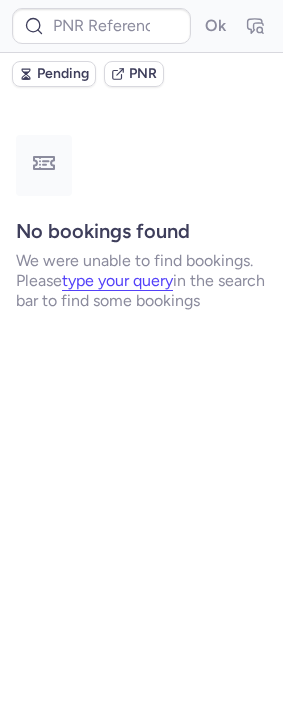 type on "CP9HHL" 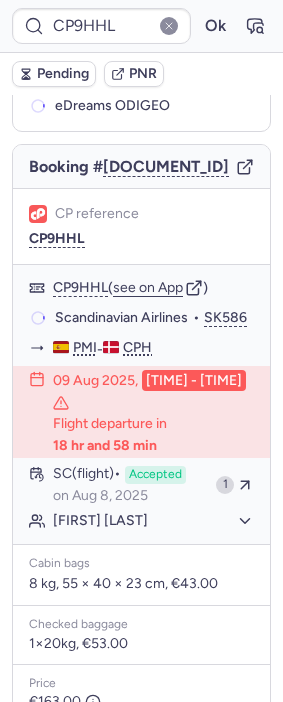 scroll, scrollTop: 222, scrollLeft: 0, axis: vertical 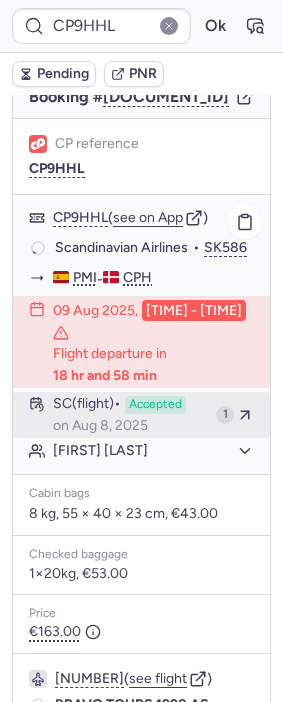 click on "on Aug 8, 2025" at bounding box center [100, 426] 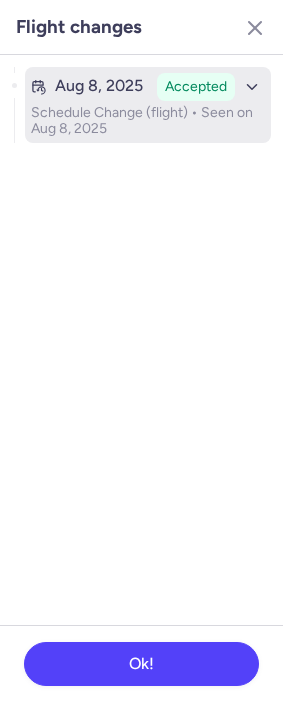 click on "Aug 8, 2025" at bounding box center [99, 86] 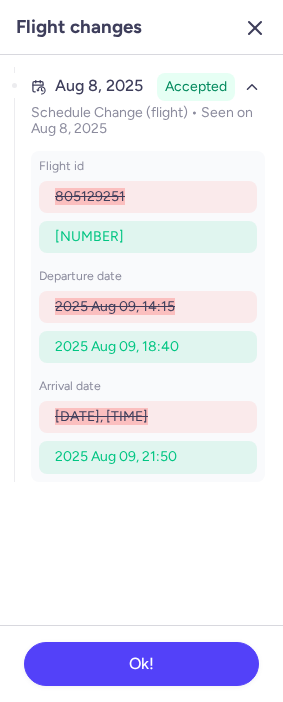 click 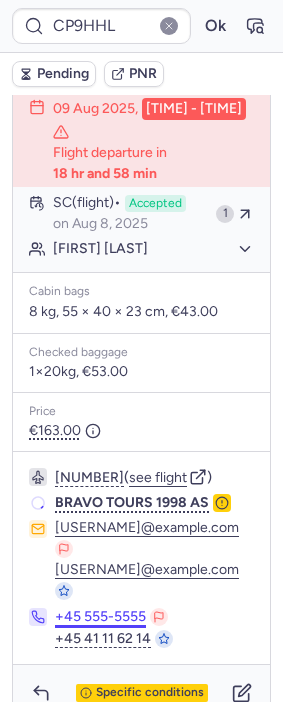 scroll, scrollTop: 475, scrollLeft: 0, axis: vertical 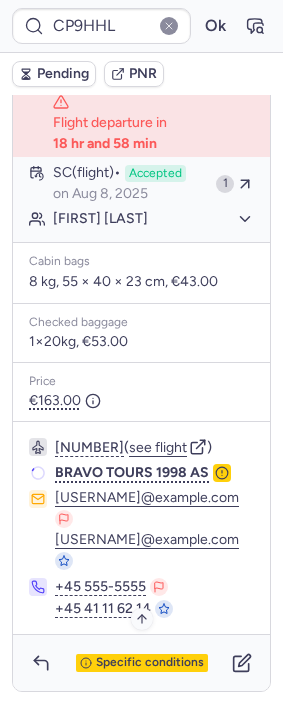 click on "Specific conditions" at bounding box center [141, 663] 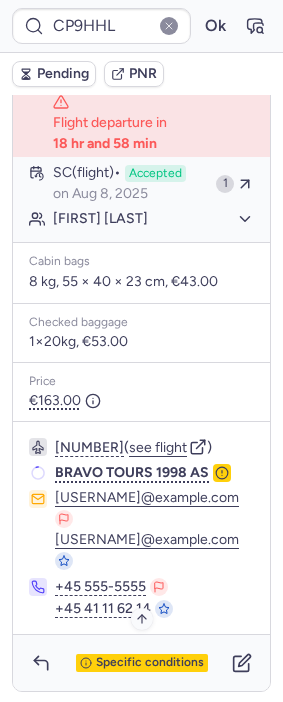 click on "Specific conditions" at bounding box center (150, 663) 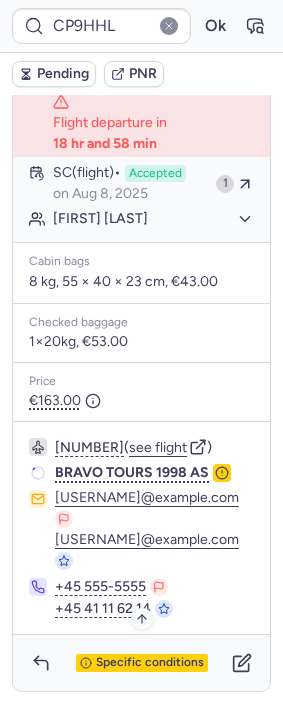 scroll, scrollTop: 96, scrollLeft: 0, axis: vertical 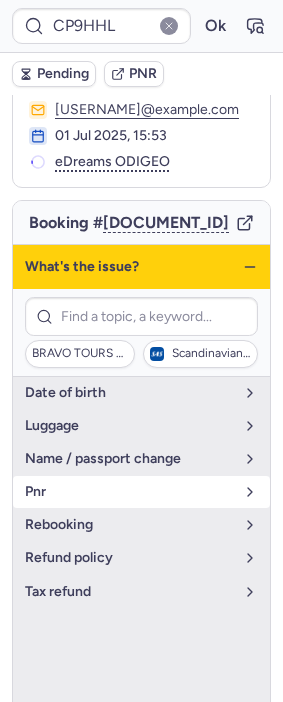 click on "pnr" at bounding box center (129, 492) 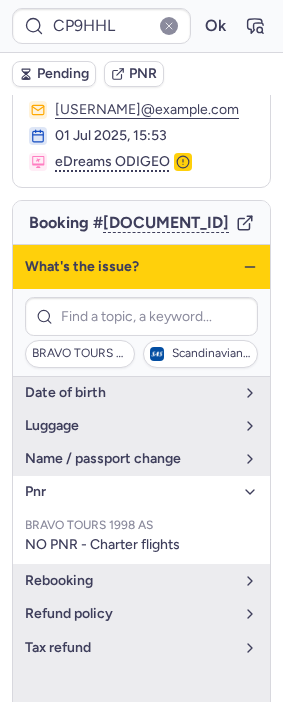 click 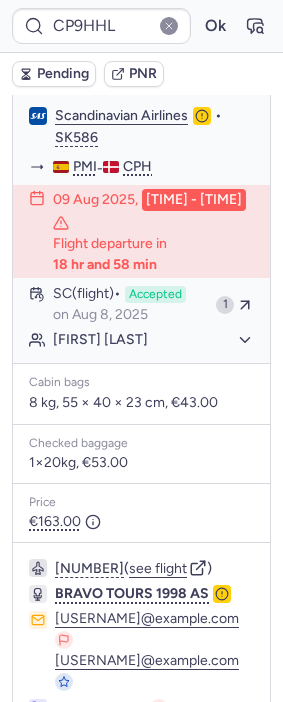 scroll, scrollTop: 475, scrollLeft: 0, axis: vertical 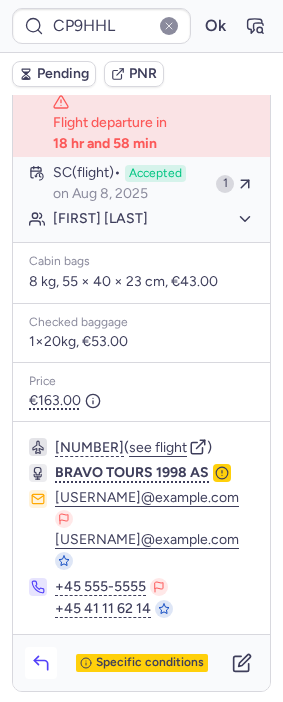 click at bounding box center (41, 663) 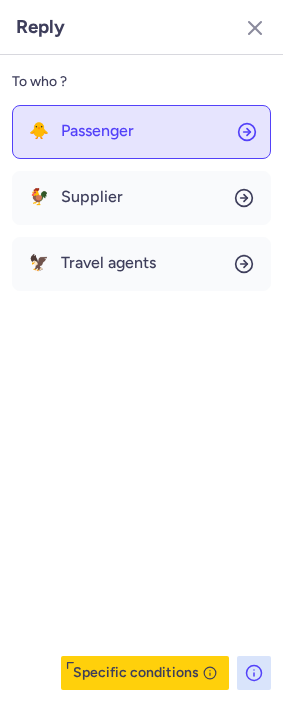 click on "Passenger" at bounding box center (97, 131) 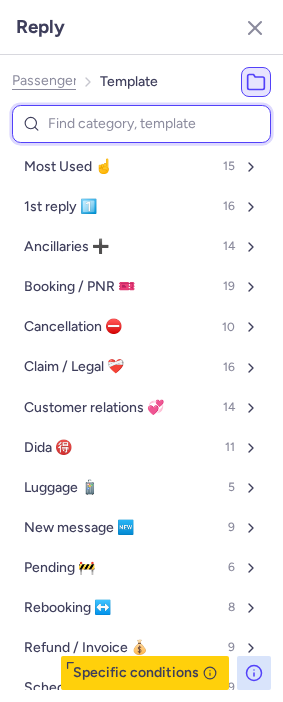 click at bounding box center (141, 124) 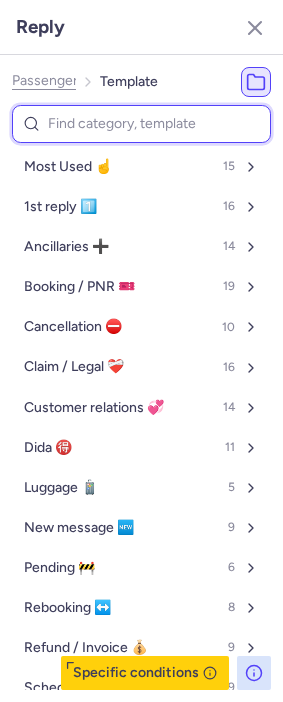 select on "en" 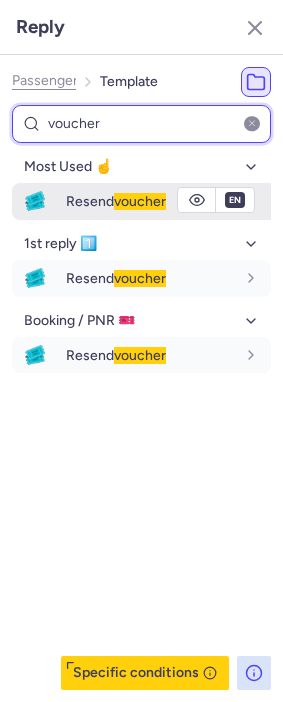 type on "voucher" 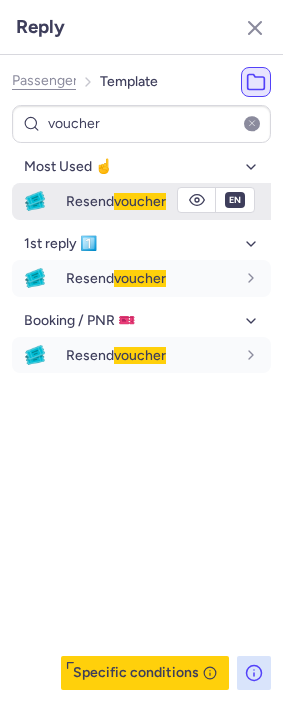 click on "Resend  voucher" at bounding box center (116, 201) 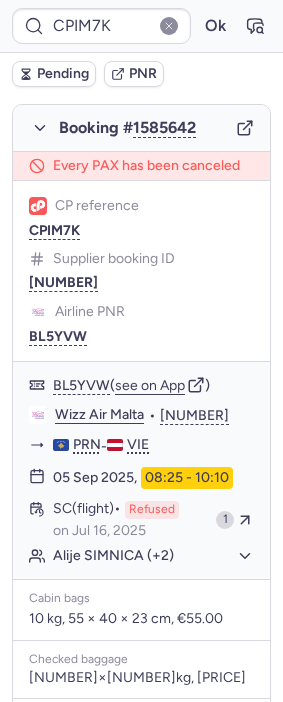 scroll, scrollTop: 1222, scrollLeft: 0, axis: vertical 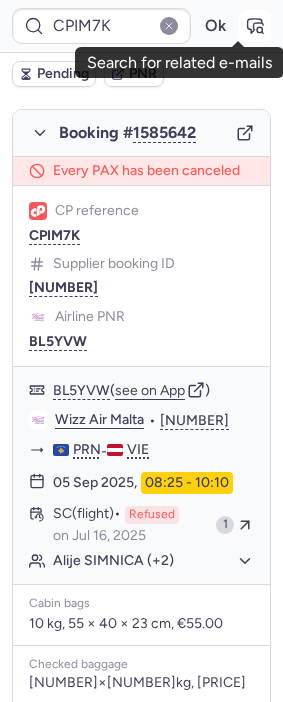 click 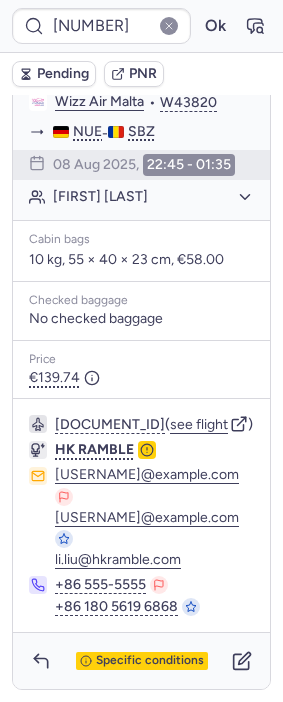 scroll, scrollTop: 522, scrollLeft: 0, axis: vertical 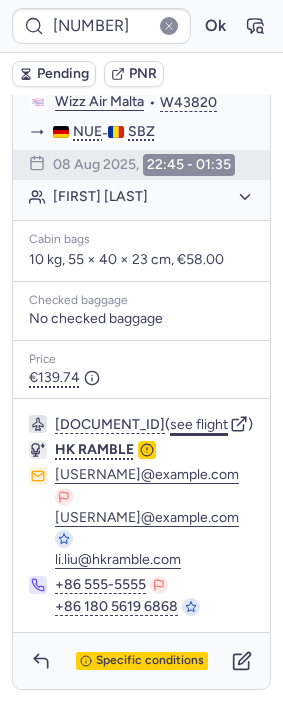 click on "see flight" 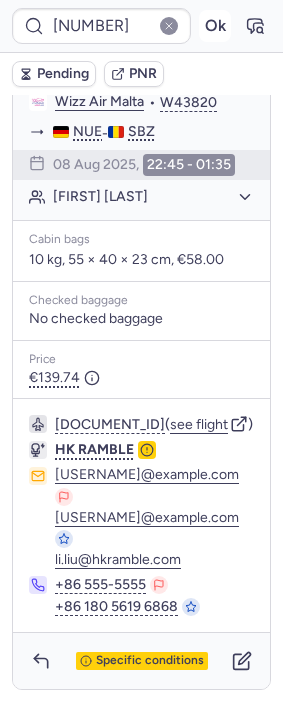 click on "Ok" at bounding box center (215, 26) 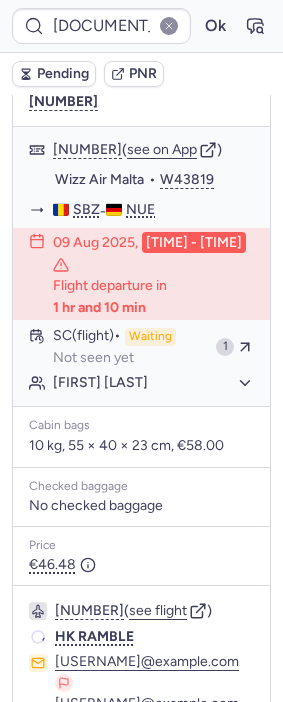 scroll, scrollTop: 393, scrollLeft: 0, axis: vertical 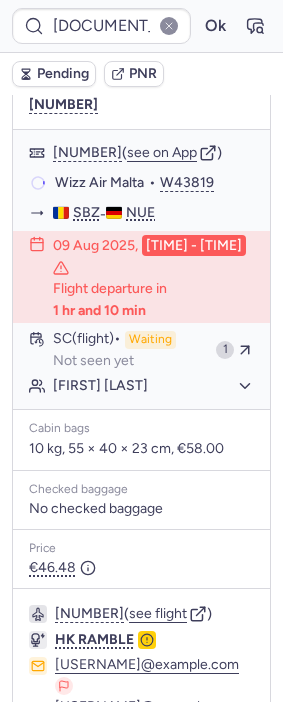 type on "CPMAOO" 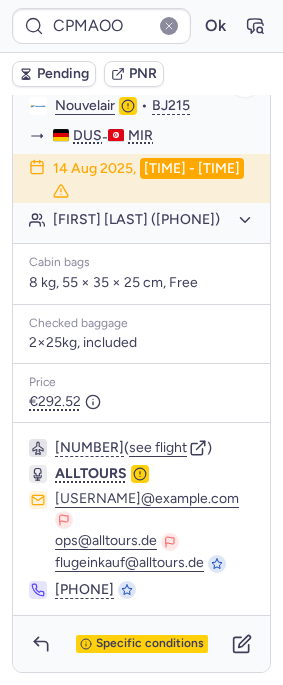 scroll, scrollTop: 401, scrollLeft: 0, axis: vertical 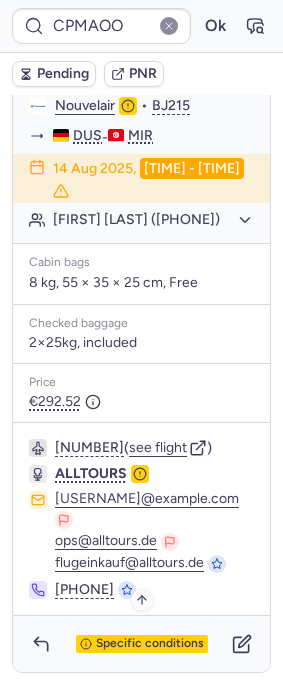 click on "Specific conditions" at bounding box center [150, 644] 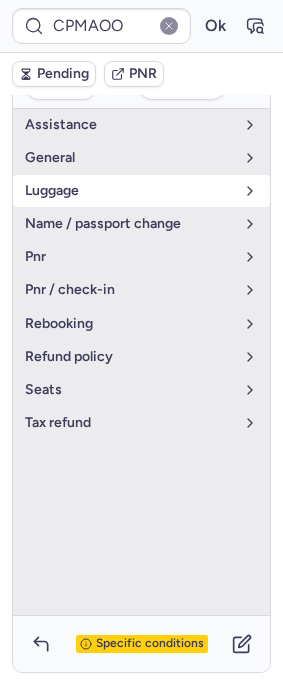 click on "luggage" at bounding box center (129, 191) 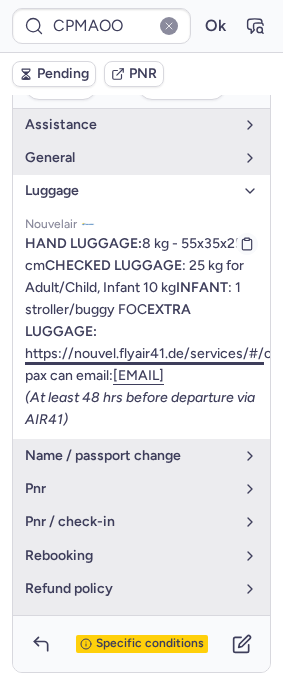 click on "https://nouvel.flyair41.de/services/#/" at bounding box center [144, 353] 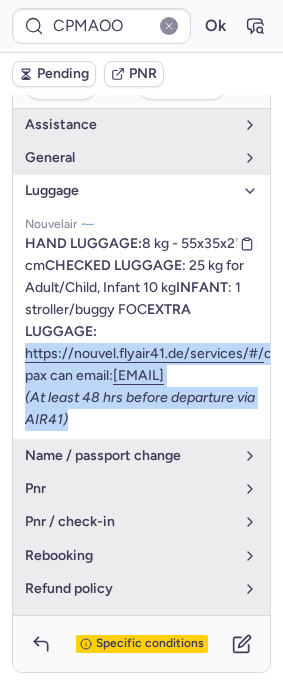 drag, startPoint x: 21, startPoint y: 383, endPoint x: 158, endPoint y: 468, distance: 161.22655 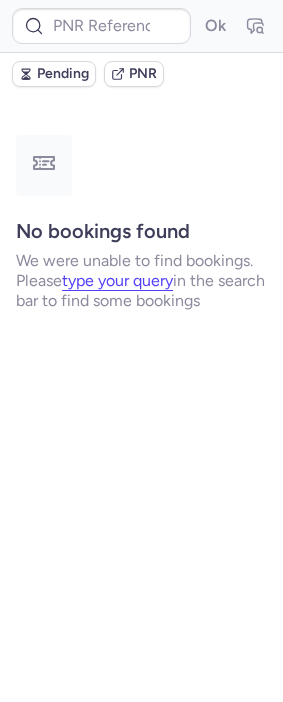 scroll, scrollTop: 0, scrollLeft: 0, axis: both 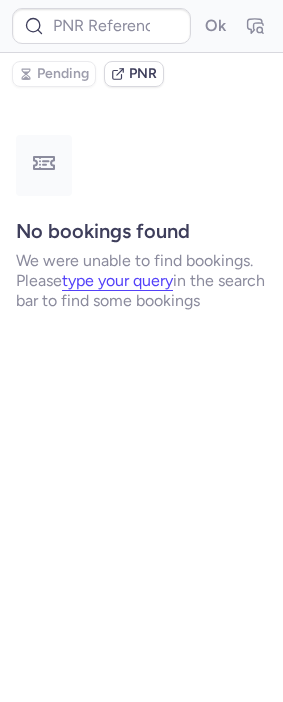 type on "[ALPHANUMERIC]" 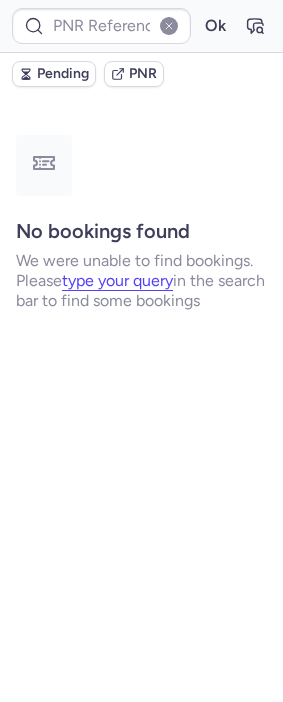 type on "[ALPHANUMERIC]" 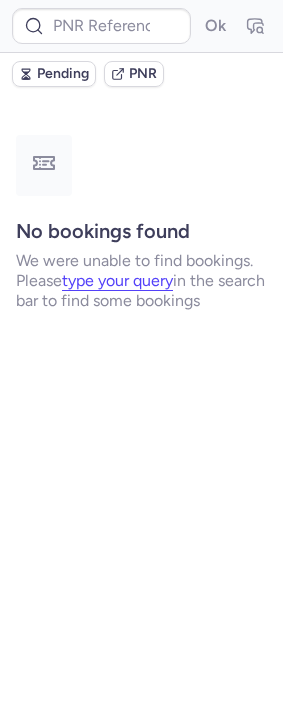 scroll, scrollTop: 0, scrollLeft: 0, axis: both 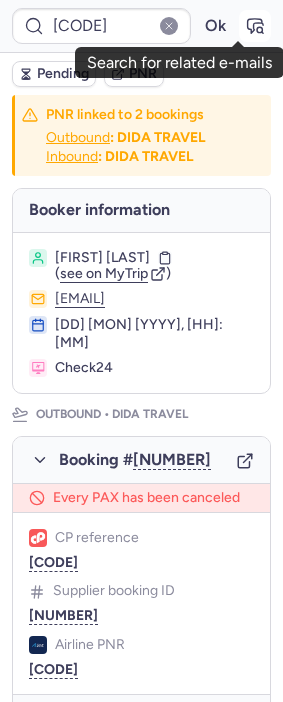 click 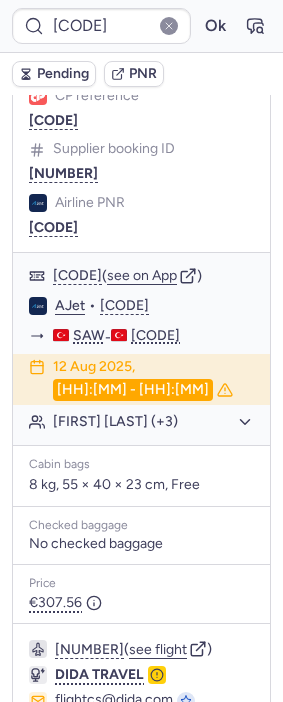 scroll, scrollTop: 444, scrollLeft: 0, axis: vertical 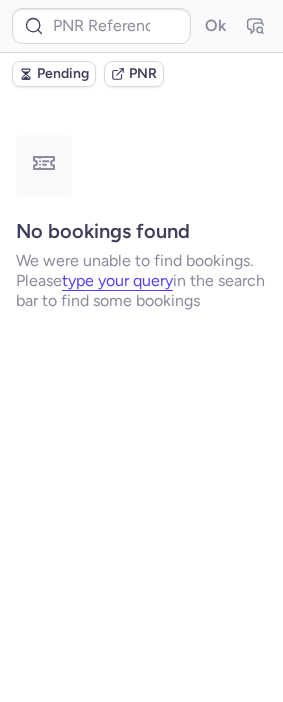 type on "CP9GER" 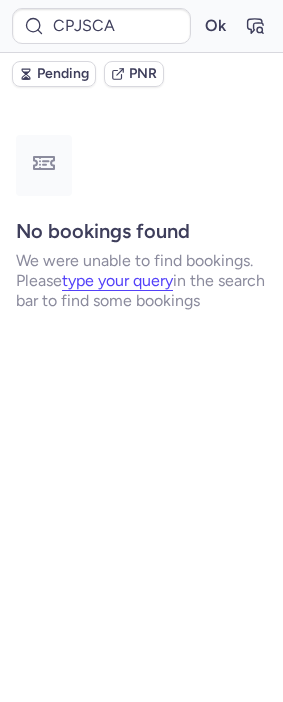 scroll, scrollTop: 0, scrollLeft: 0, axis: both 